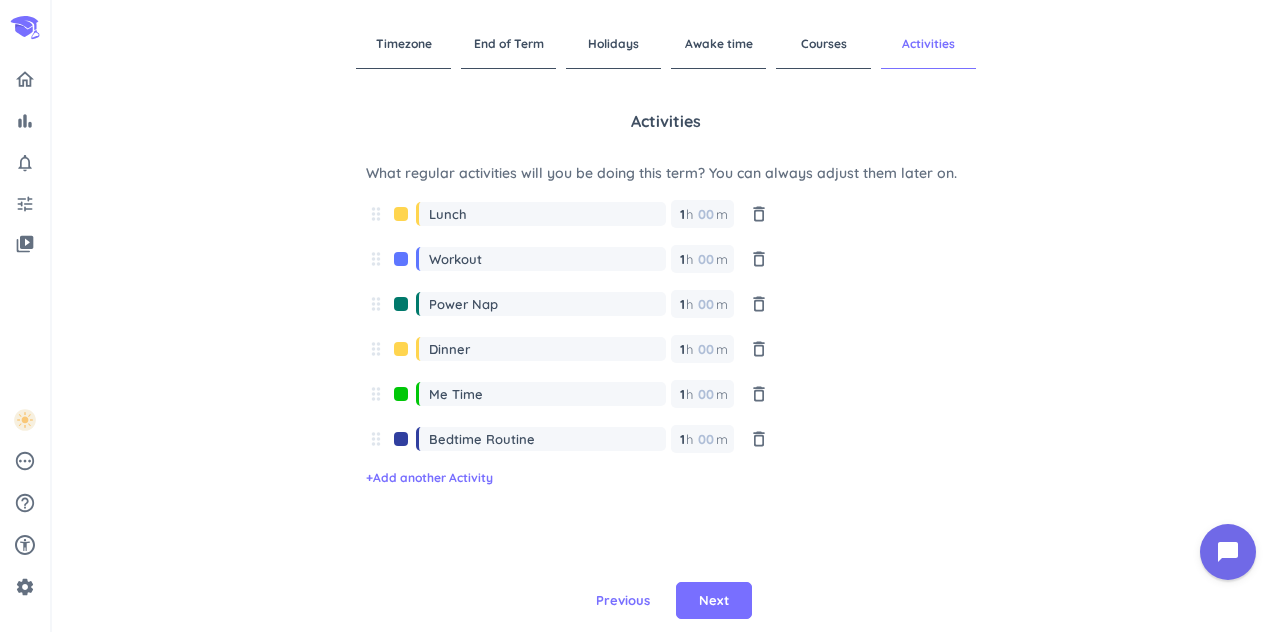 scroll, scrollTop: 0, scrollLeft: 0, axis: both 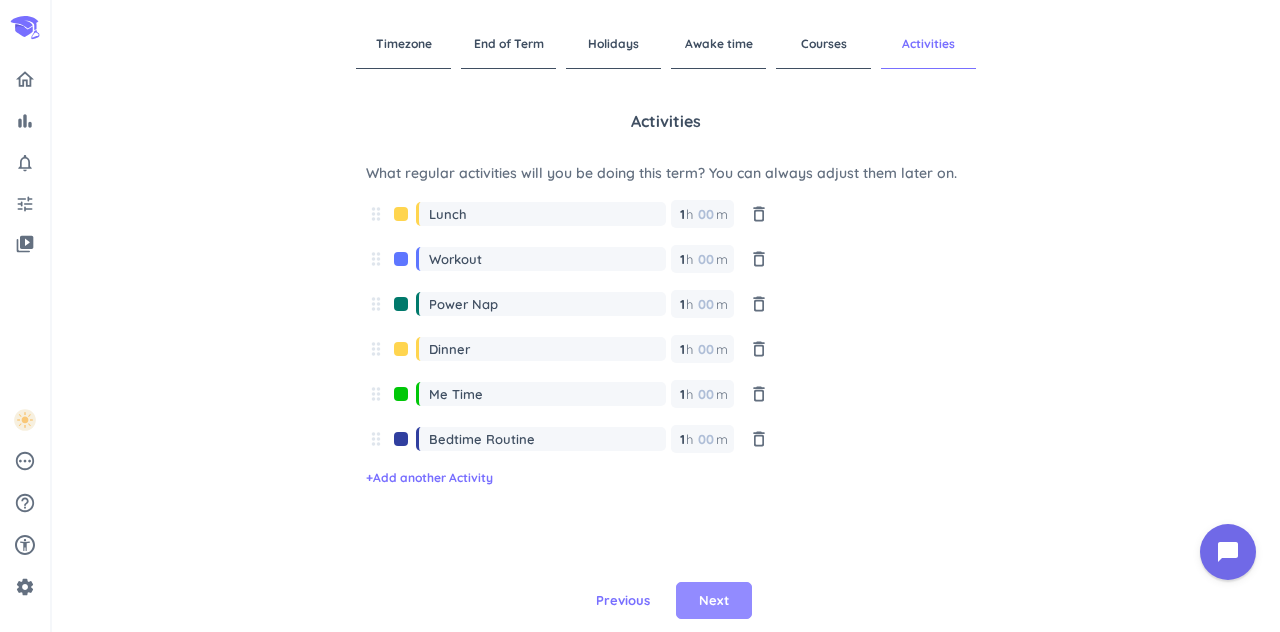 click on "Next" at bounding box center (714, 601) 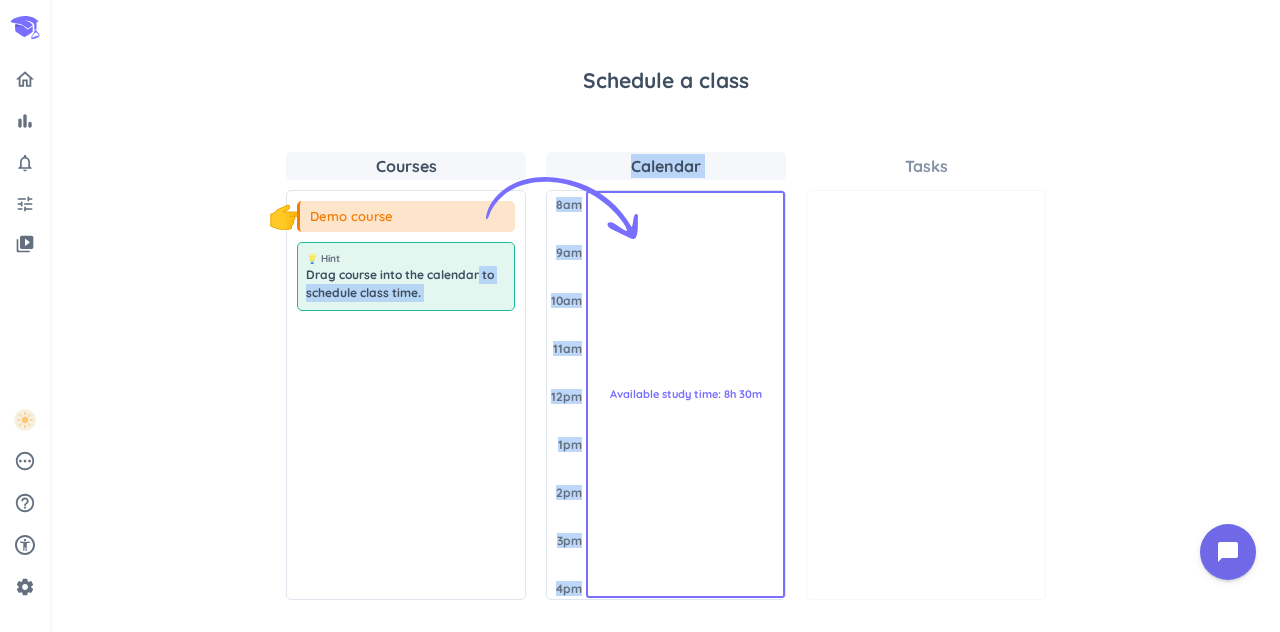 drag, startPoint x: 480, startPoint y: 267, endPoint x: 673, endPoint y: 257, distance: 193.2589 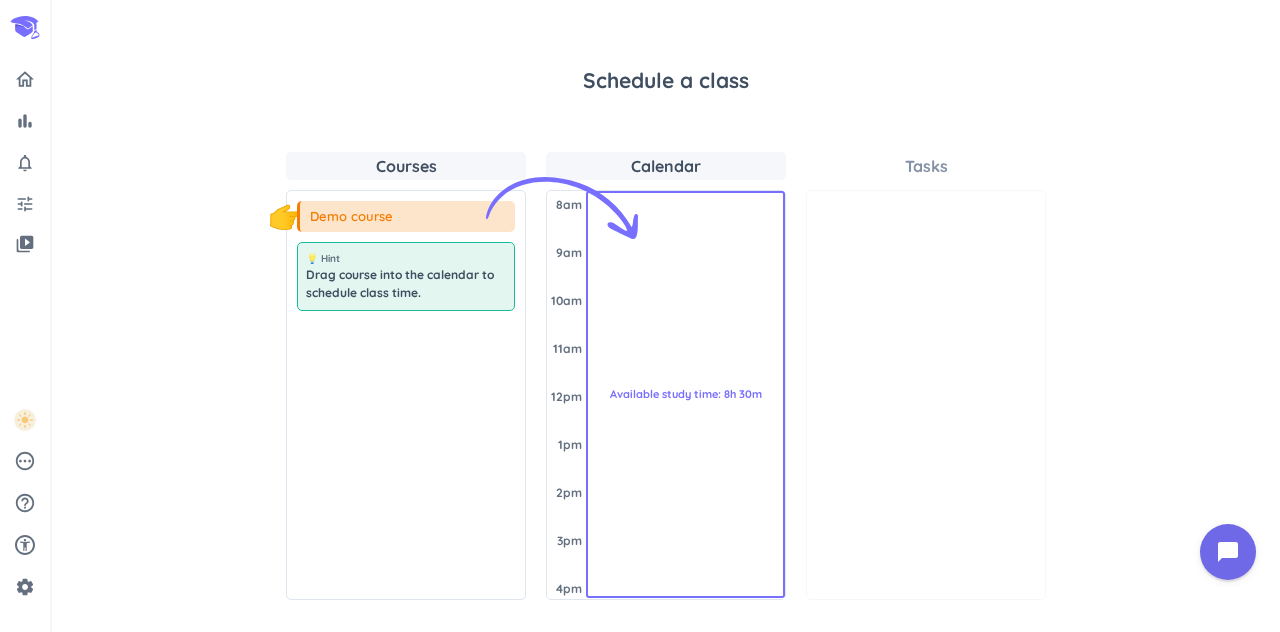 click on "Available study time: 8h 30m" at bounding box center [685, 395] 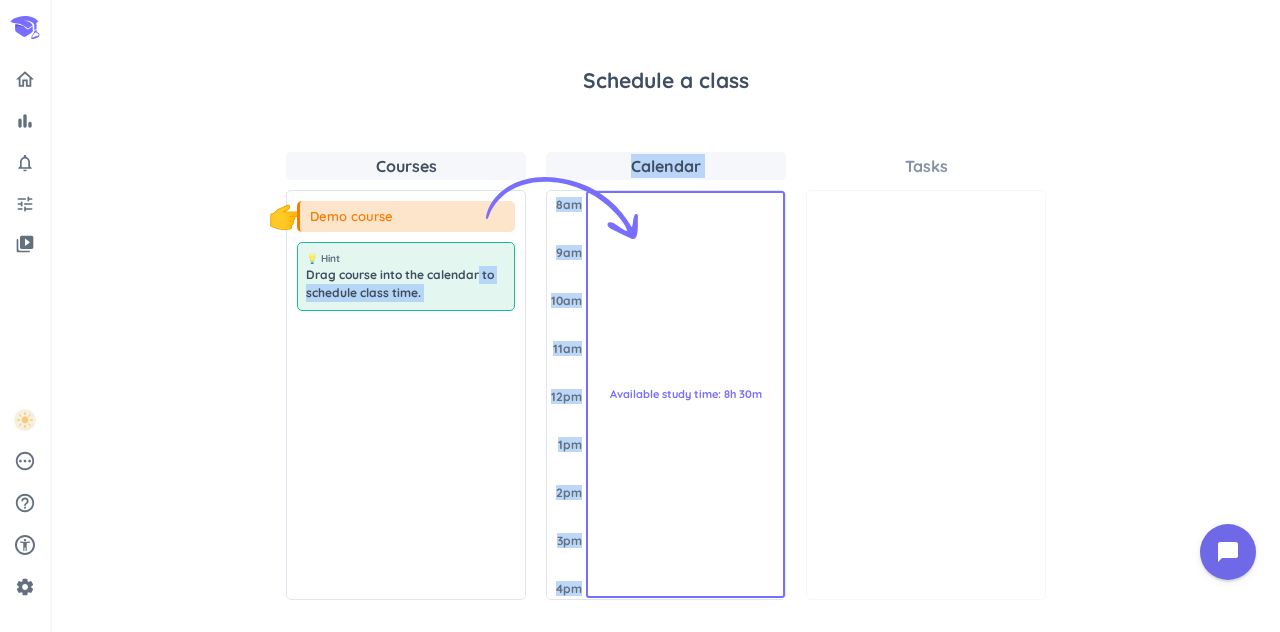 click on "👇 Demo course 💡 Hint Drag course into the calendar to schedule class time." at bounding box center [406, 395] 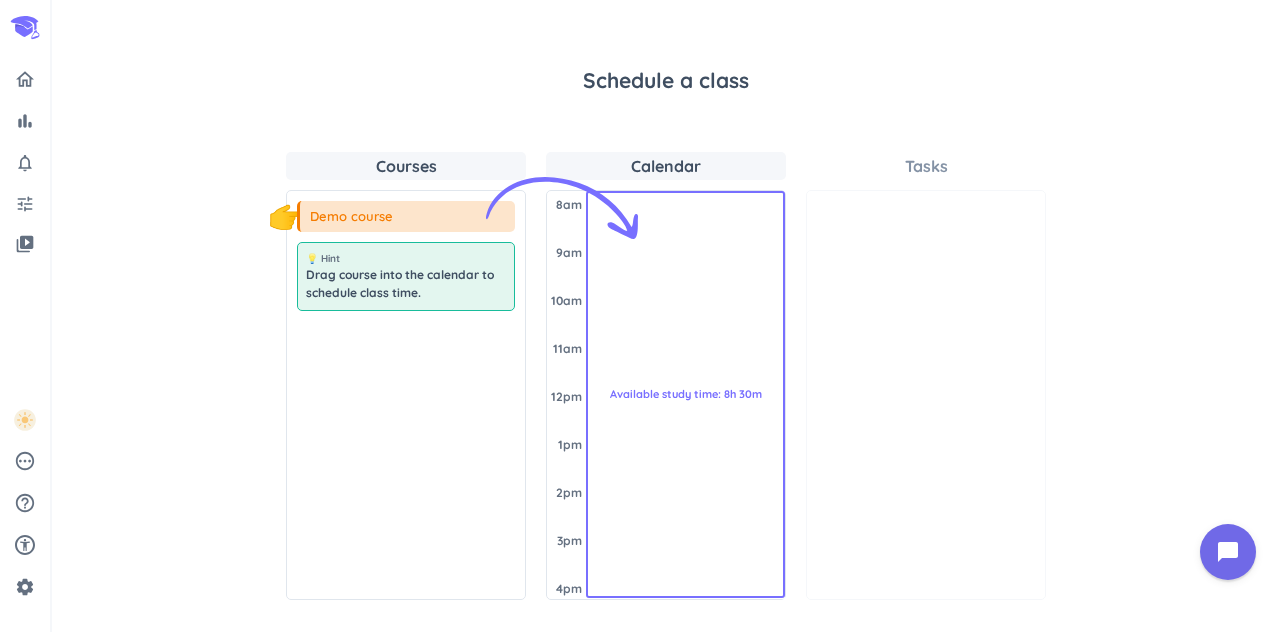 click on "💡 Hint Drag course into the calendar to schedule class time." at bounding box center [406, 276] 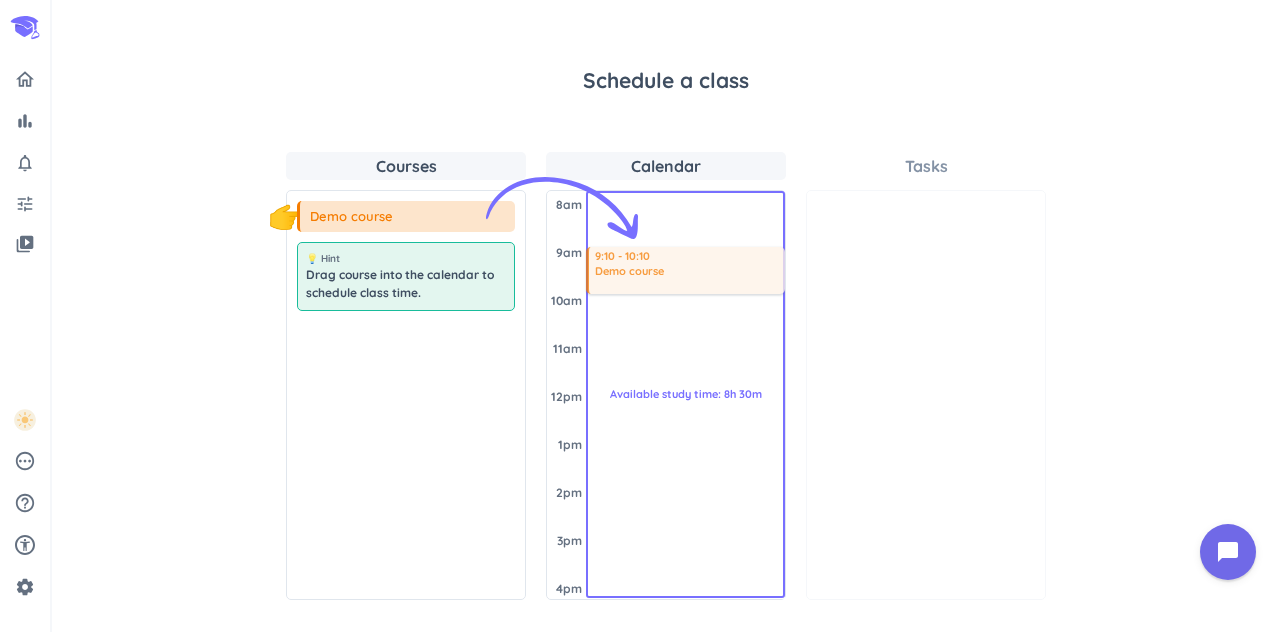 click on "Courses 👇 Demo course 💡 Hint Drag course into the calendar to schedule class time. Calendar [DATE] 8am 9am 10am 11am 12pm 1pm 2pm 3pm 4pm Available study time: 8h 30m 9:10 - 10:10 Demo course Tasks" at bounding box center [666, 376] 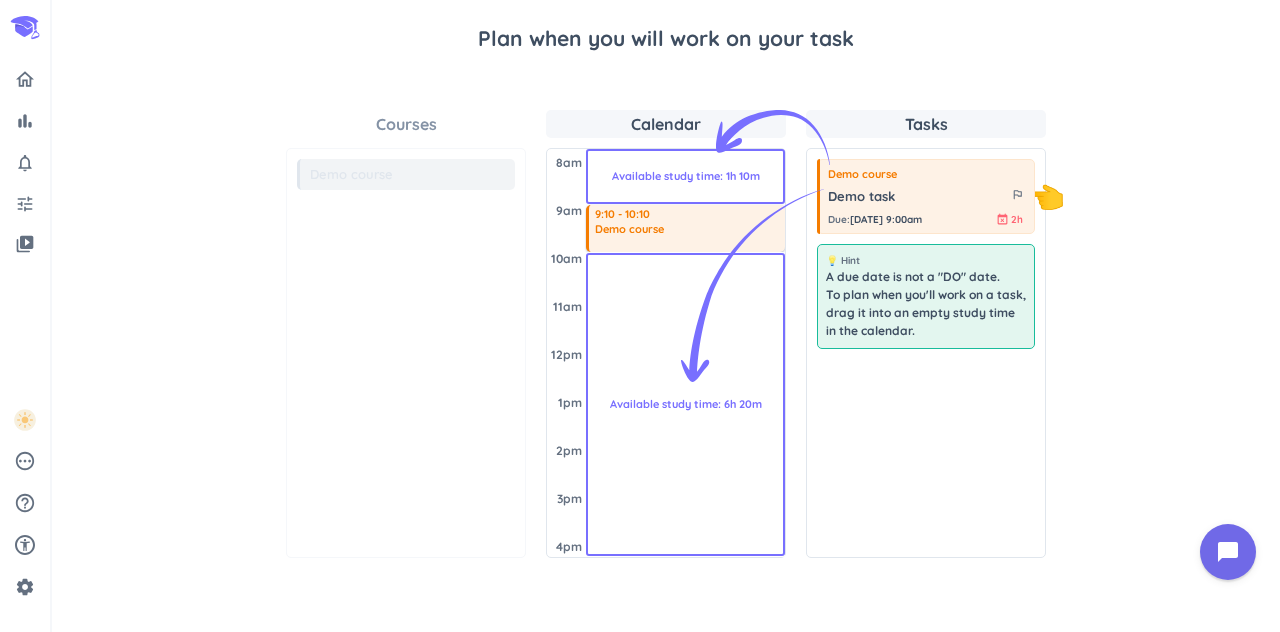 scroll, scrollTop: 51, scrollLeft: 0, axis: vertical 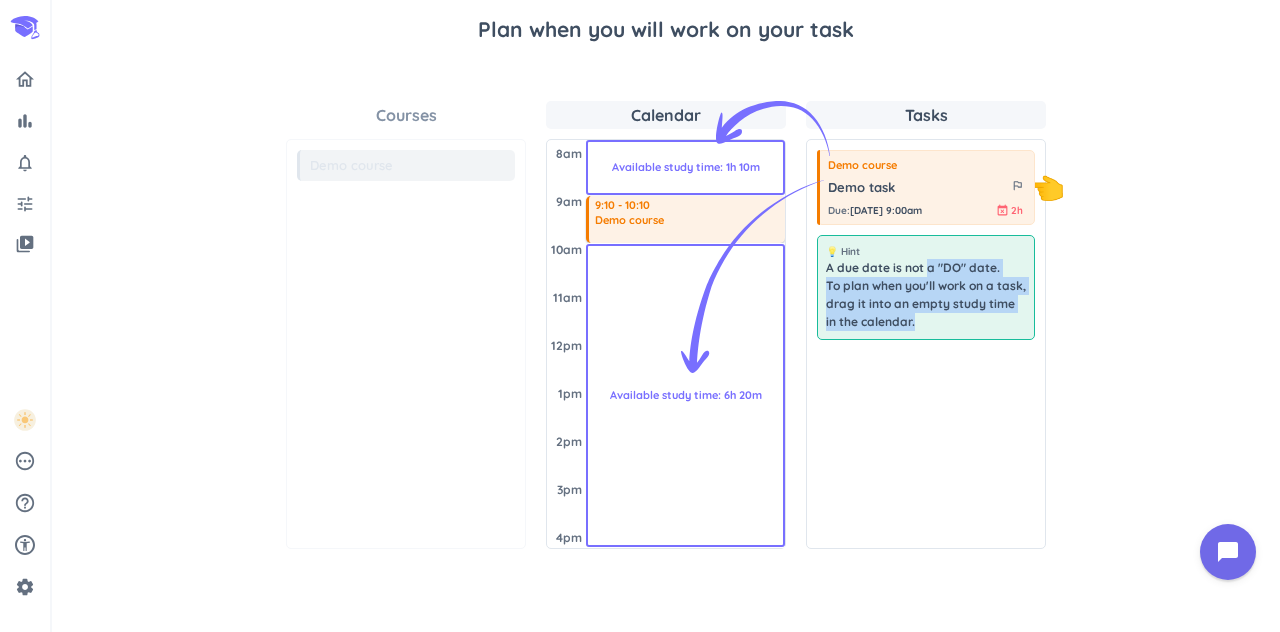drag, startPoint x: 931, startPoint y: 261, endPoint x: 731, endPoint y: 363, distance: 224.50835 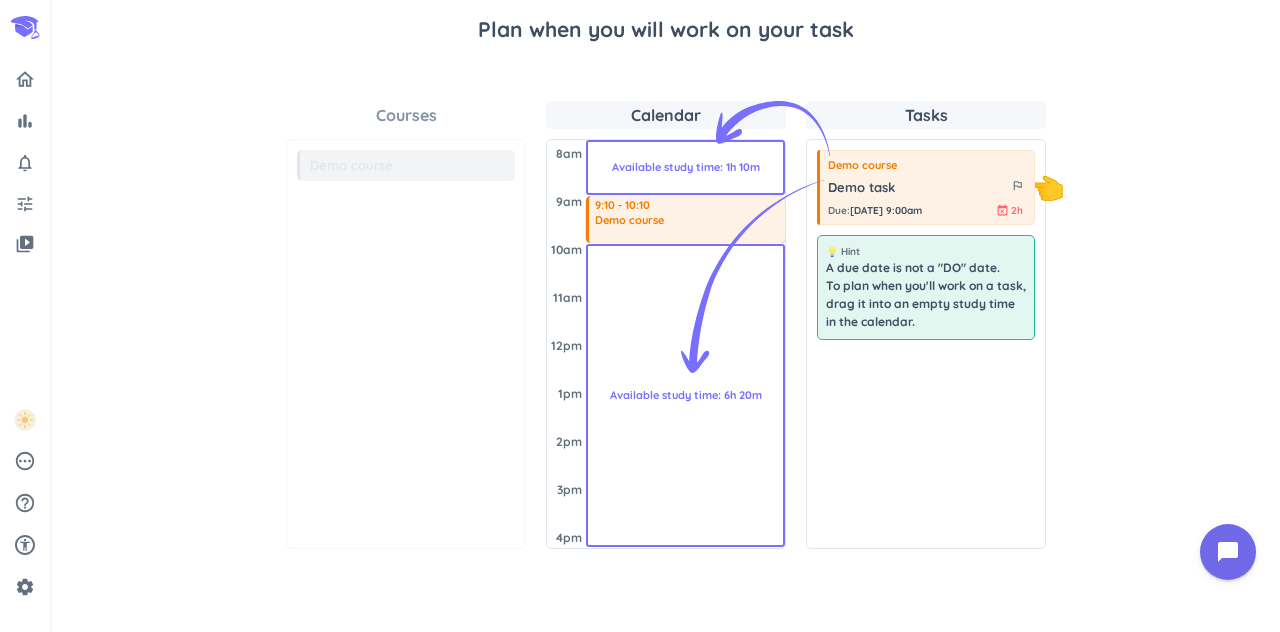 click on "Courses Demo course 💡 Hint A due date is not a "DO" date.
To plan when you'll work on a task, drag it into an empty study time in the calendar. Calendar [DATE] 8am 9am 10am 11am 12pm 1pm 2pm 3pm 4pm Available study time: 1h 10m 9:10 - 10:10 Demo course Available study time: 6h 20m Tasks 👇 Demo course Demo task outlined_flag Due :  [DATE] 9:00am event_busy 2h   💡 Hint A due date is not a "DO" date.
To plan when you'll work on a task, drag it into an empty study time in the calendar." at bounding box center (666, 325) 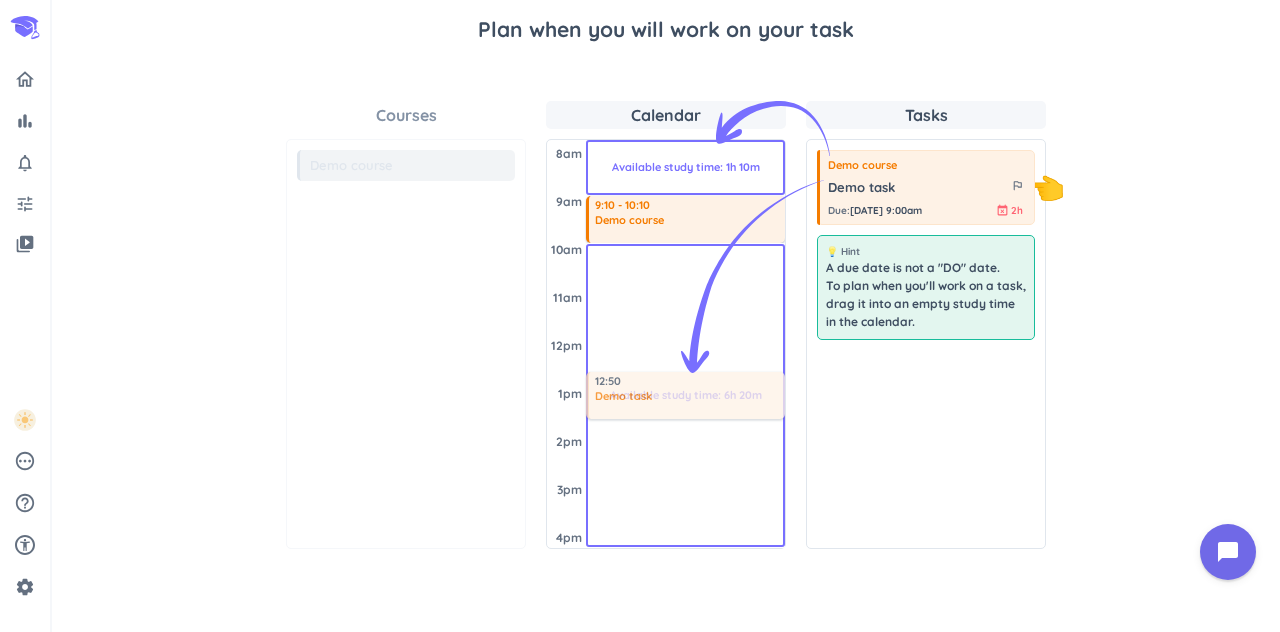 drag, startPoint x: 958, startPoint y: 191, endPoint x: 685, endPoint y: 371, distance: 327 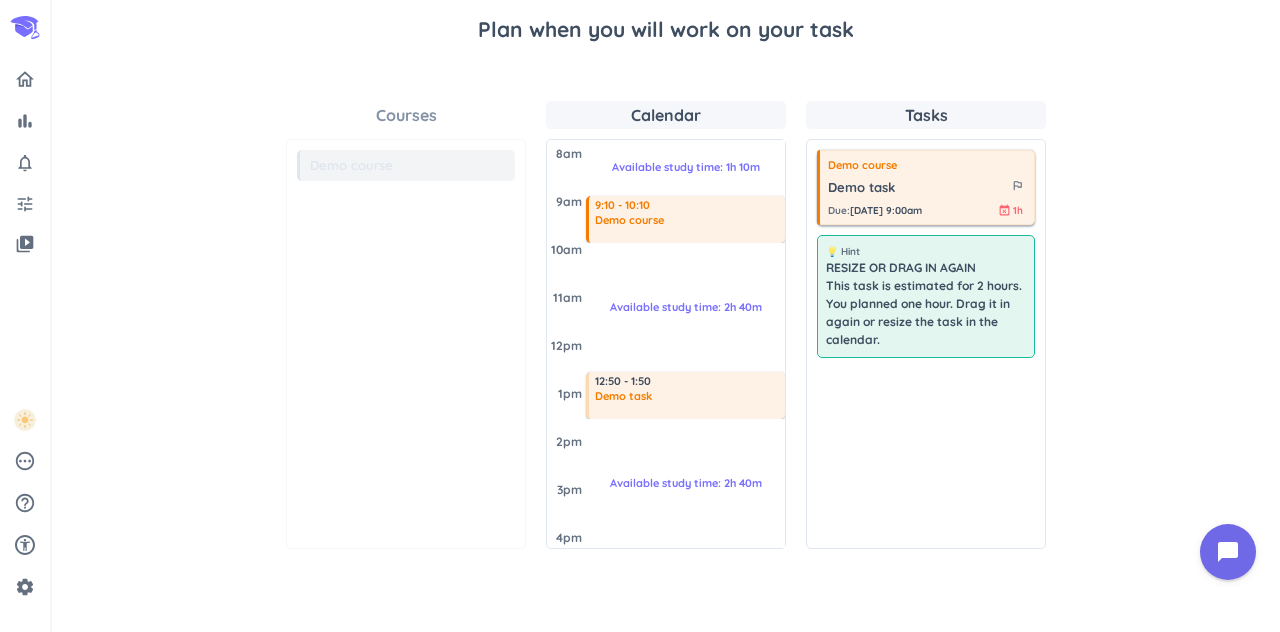 click on "Demo task" at bounding box center [918, 188] 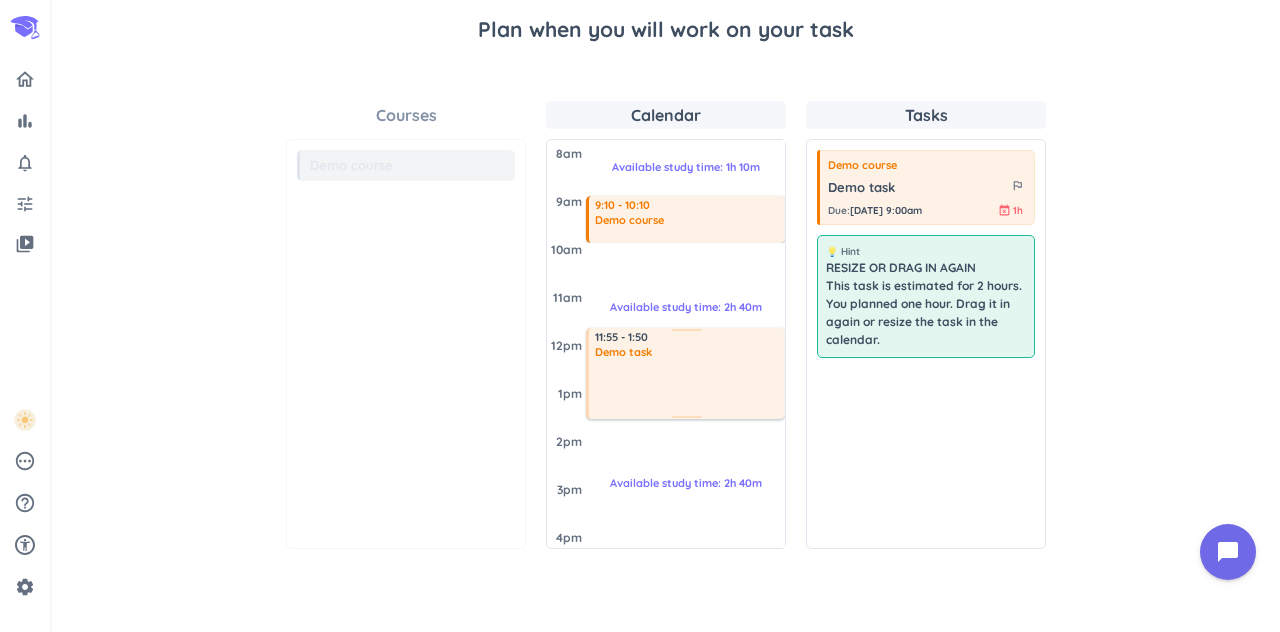 drag, startPoint x: 723, startPoint y: 374, endPoint x: 731, endPoint y: 327, distance: 47.67599 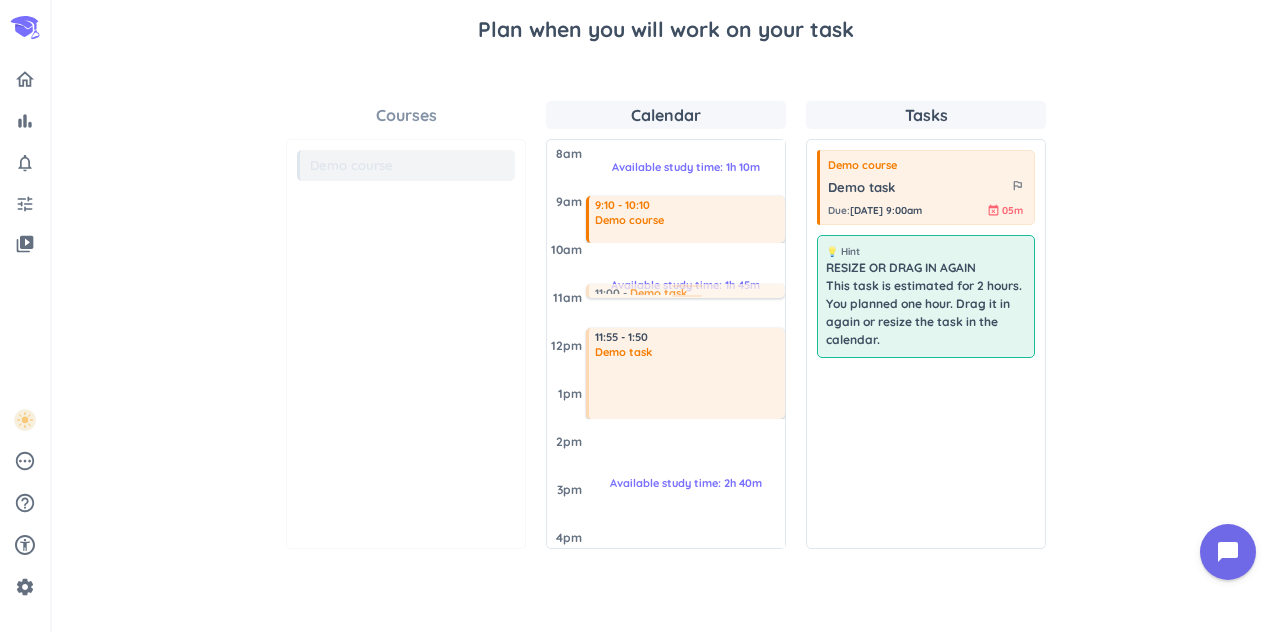 drag, startPoint x: 920, startPoint y: 194, endPoint x: 725, endPoint y: 284, distance: 214.76732 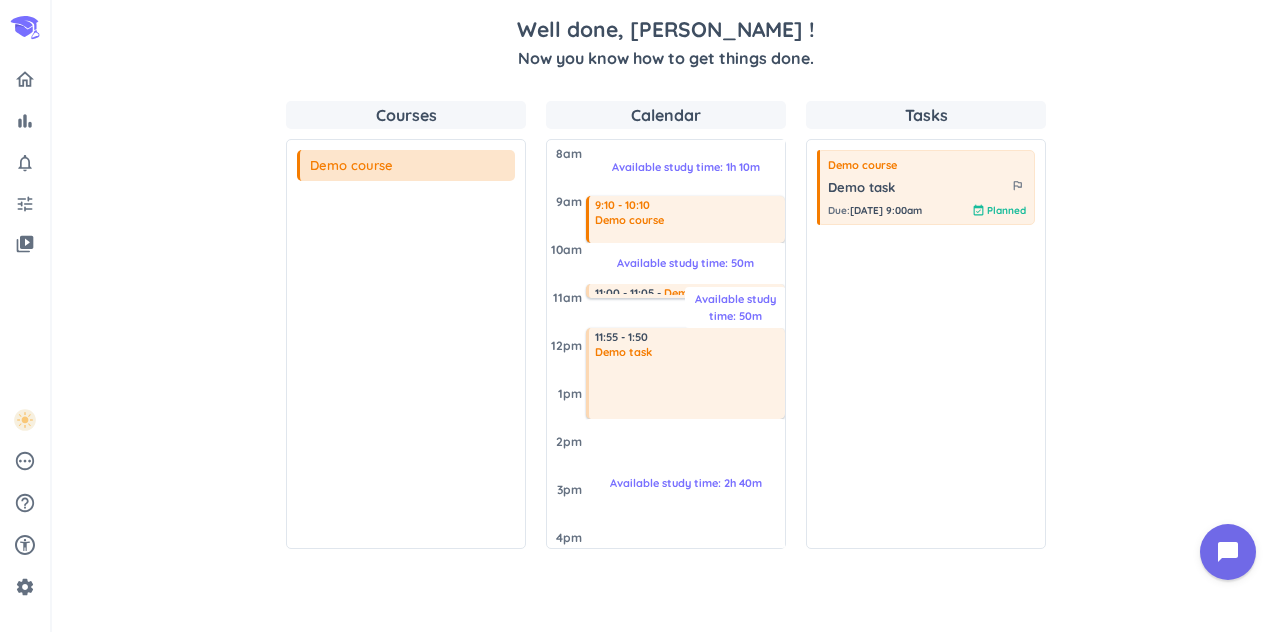 scroll, scrollTop: 62, scrollLeft: 0, axis: vertical 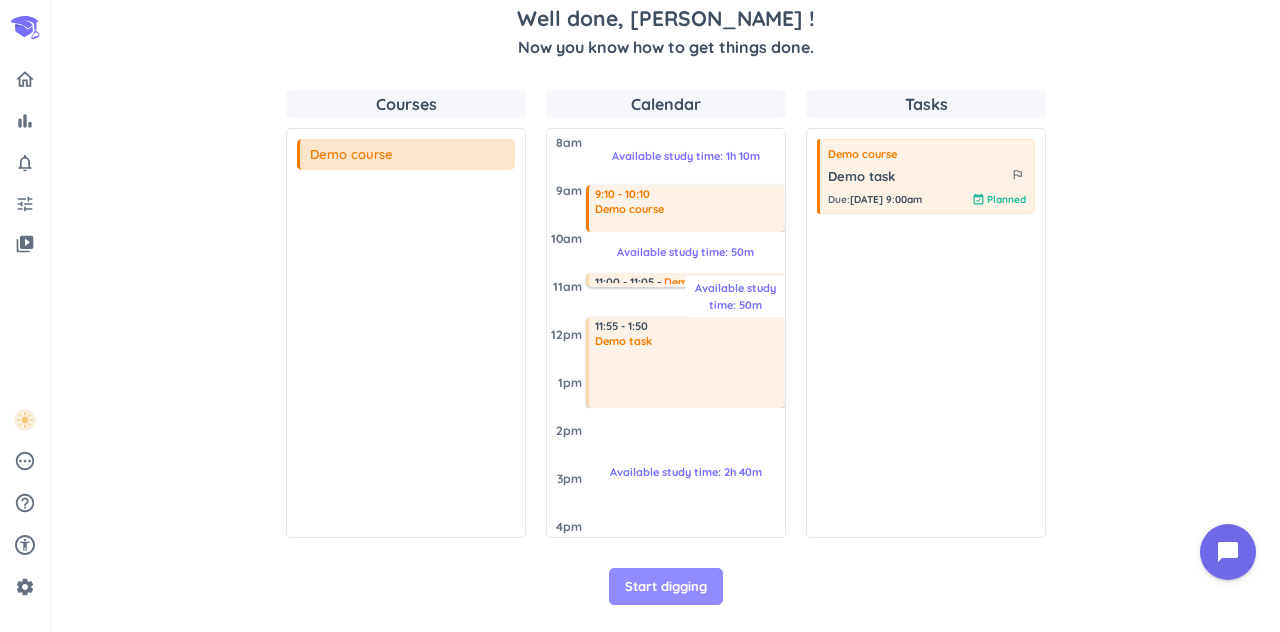 click on "Start digging" at bounding box center [666, 587] 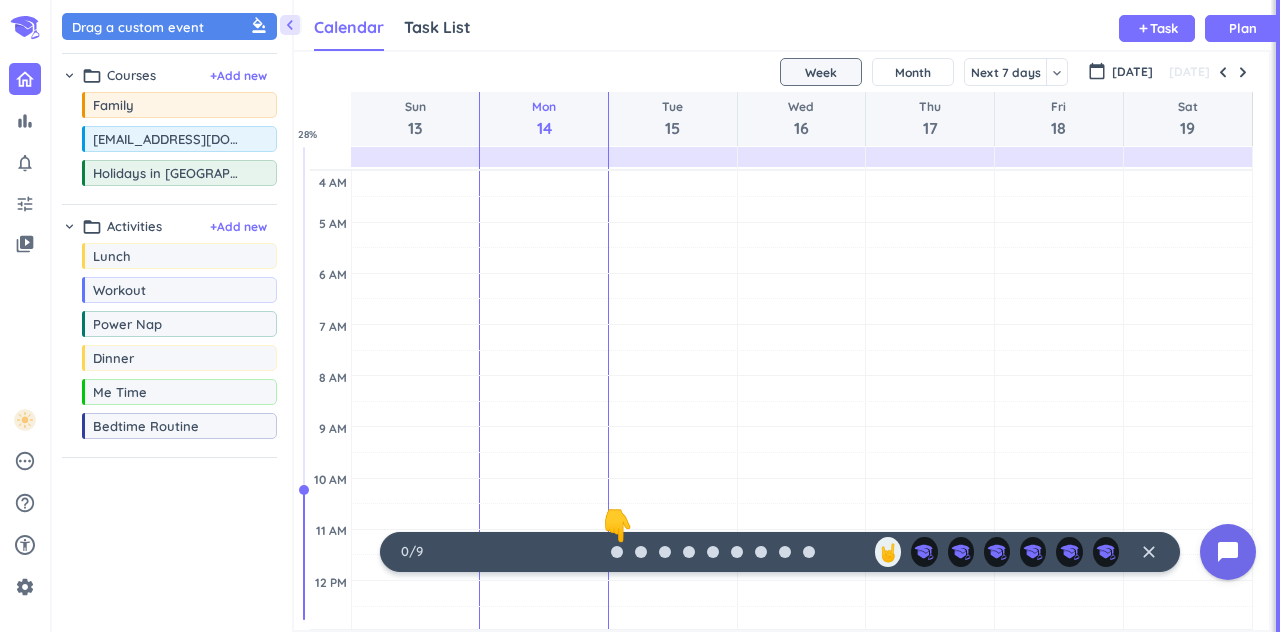 scroll, scrollTop: 1, scrollLeft: 1, axis: both 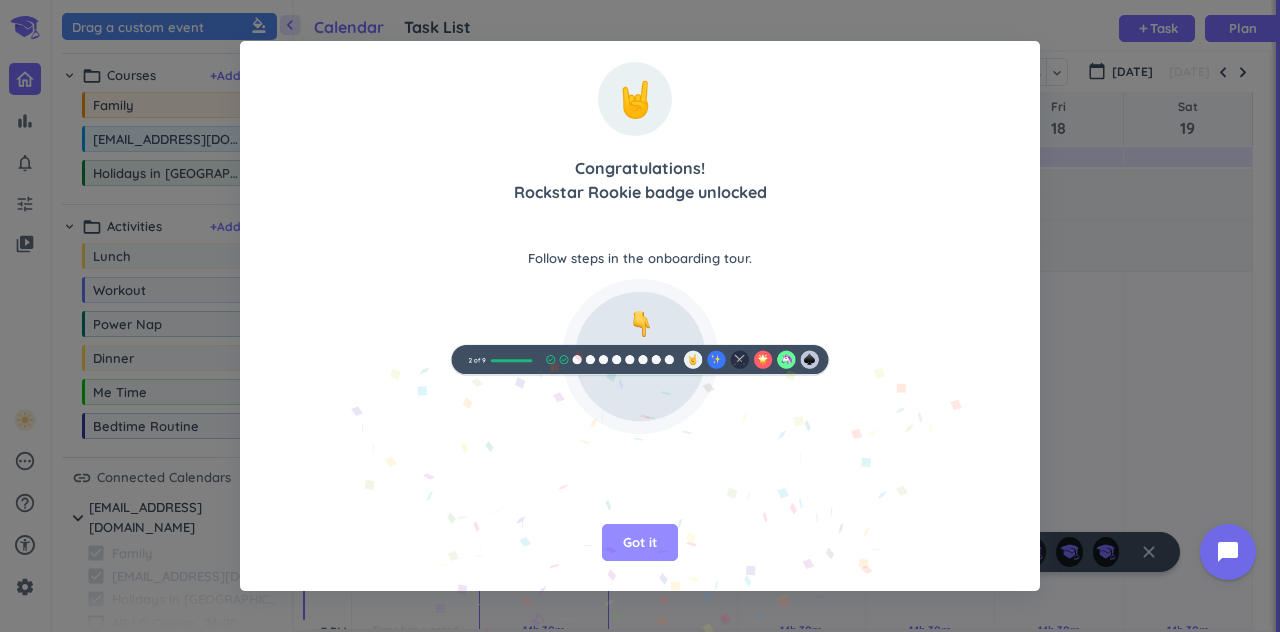 click on "Got it" at bounding box center [640, 543] 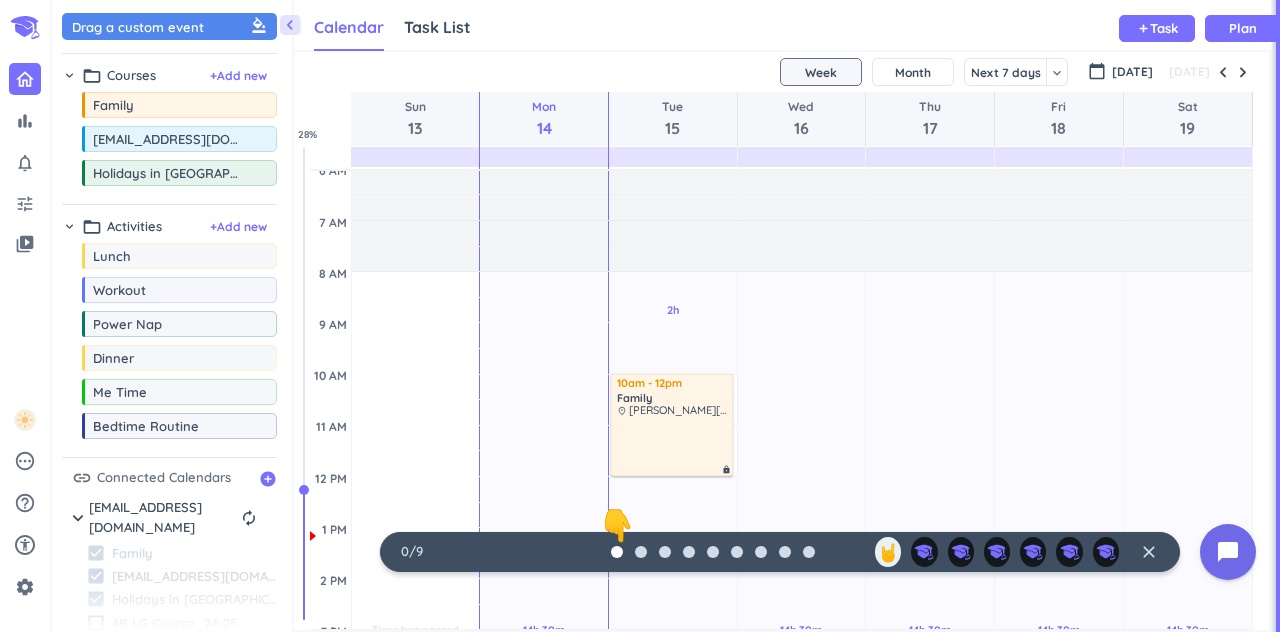 click at bounding box center [617, 552] 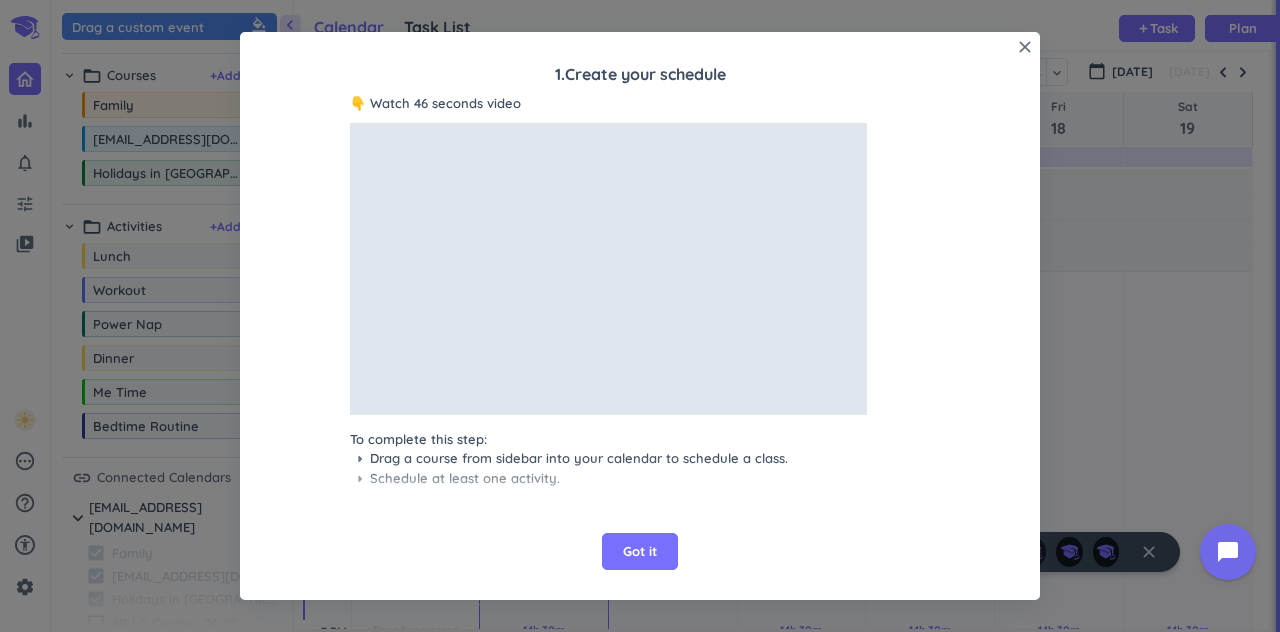 click on "Got it" at bounding box center (640, 552) 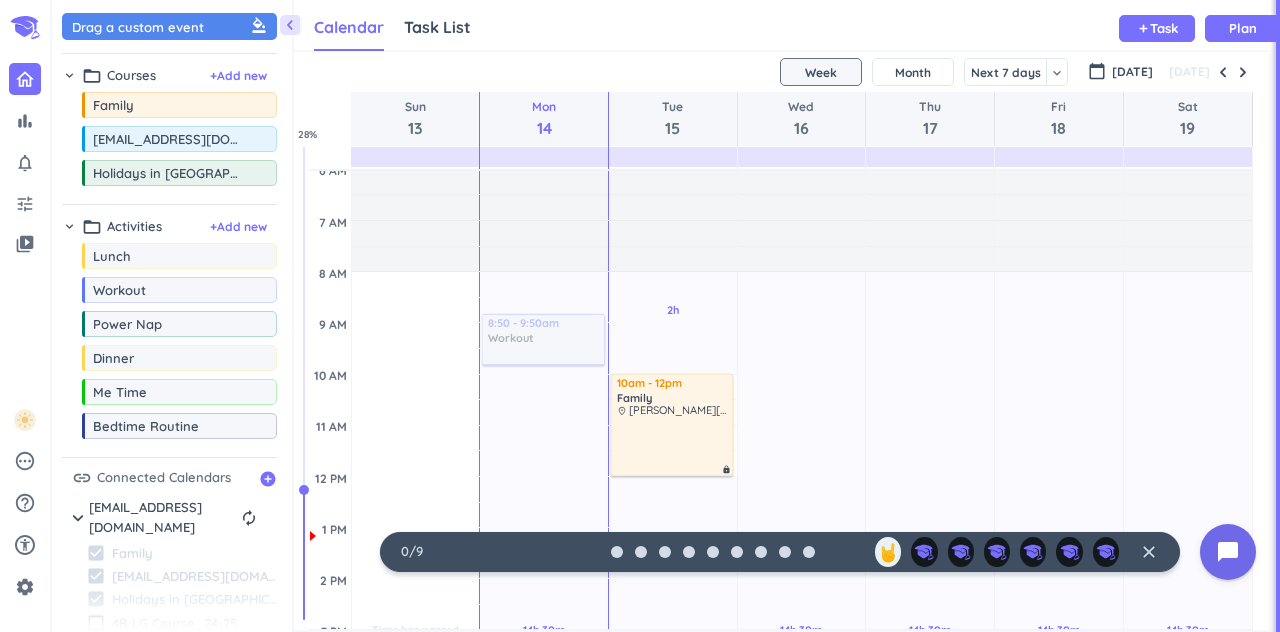 click on "chevron_left Drag a custom event format_color_fill chevron_right folder_open Courses   +  Add new drag_indicator Family more_horiz drag_indicator [EMAIL_ADDRESS][DOMAIN_NAME] more_horiz drag_indicator Holidays in [GEOGRAPHIC_DATA] more_horiz chevron_right folder_open Activities   +  Add new drag_indicator Lunch more_horiz drag_indicator Workout more_horiz drag_indicator Power Nap more_horiz drag_indicator Dinner more_horiz drag_indicator Me Time more_horiz drag_indicator Bedtime Routine more_horiz link Connected Calendars add_circle chevron_right [EMAIL_ADDRESS][DOMAIN_NAME] autorenew delete_outline check_box Family check_box [EMAIL_ADDRESS][DOMAIN_NAME] check_box Holidays in [GEOGRAPHIC_DATA] check_box_outline_blank 4B LG Course_24-25 Calendar Task List Calendar keyboard_arrow_down add Task Plan SHOVEL [DATE] - [DATE] Week Month Next 7 days keyboard_arrow_down Week keyboard_arrow_down calendar_today [DATE] [DATE] Sun 13 Mon 14 Tue 15 Wed 16 Thu 17 Fri 18 Sat 19 4 AM 5 AM 6 AM 7 AM 8 AM 9 AM 10 AM 11 AM 12 PM 1 PM 2 PM 3 PM 4 PM 5 PM" at bounding box center [666, 316] 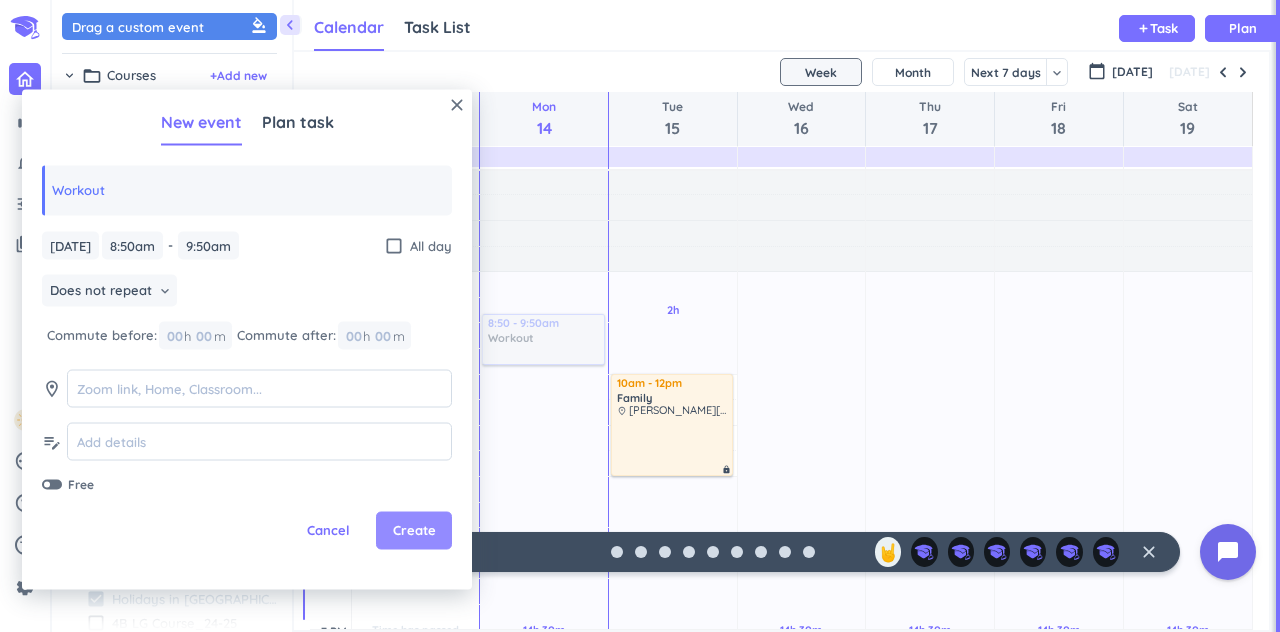click on "Create" at bounding box center [414, 531] 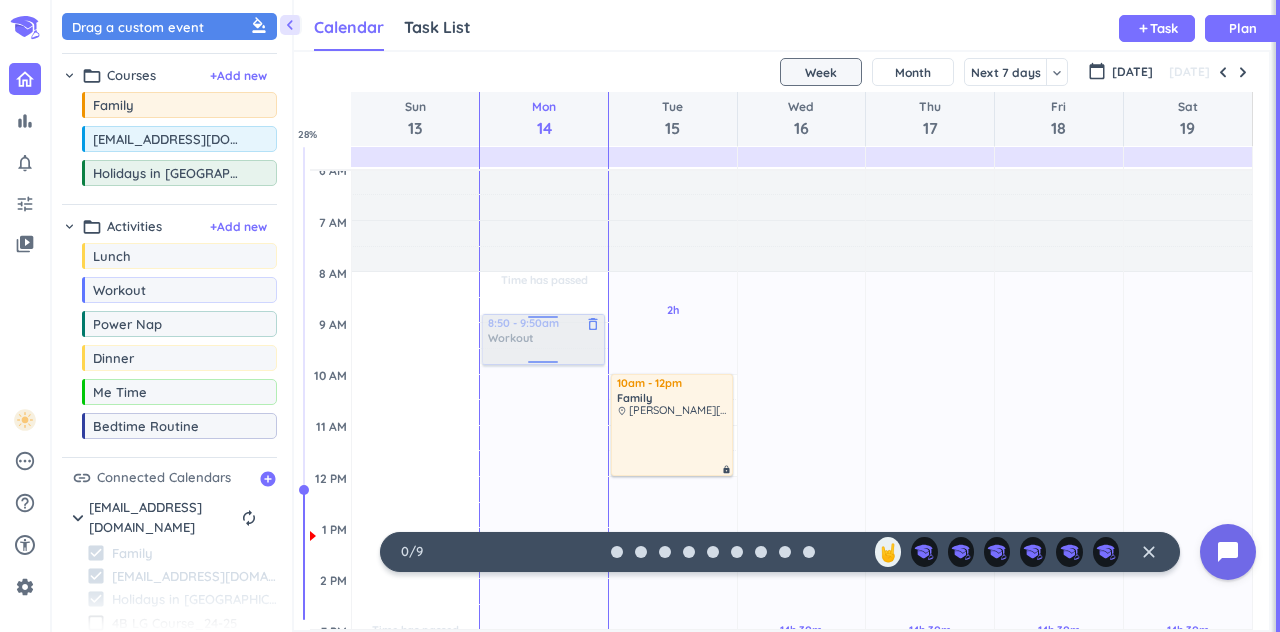 click on "delete_outline" at bounding box center [593, 324] 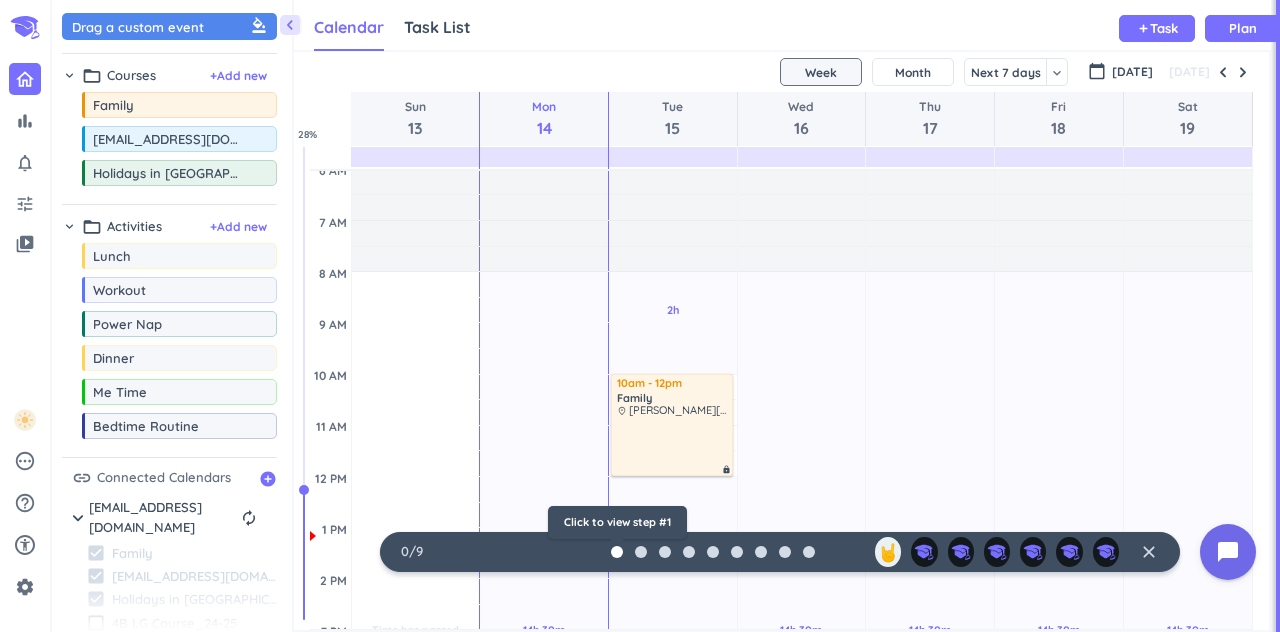 click at bounding box center (617, 552) 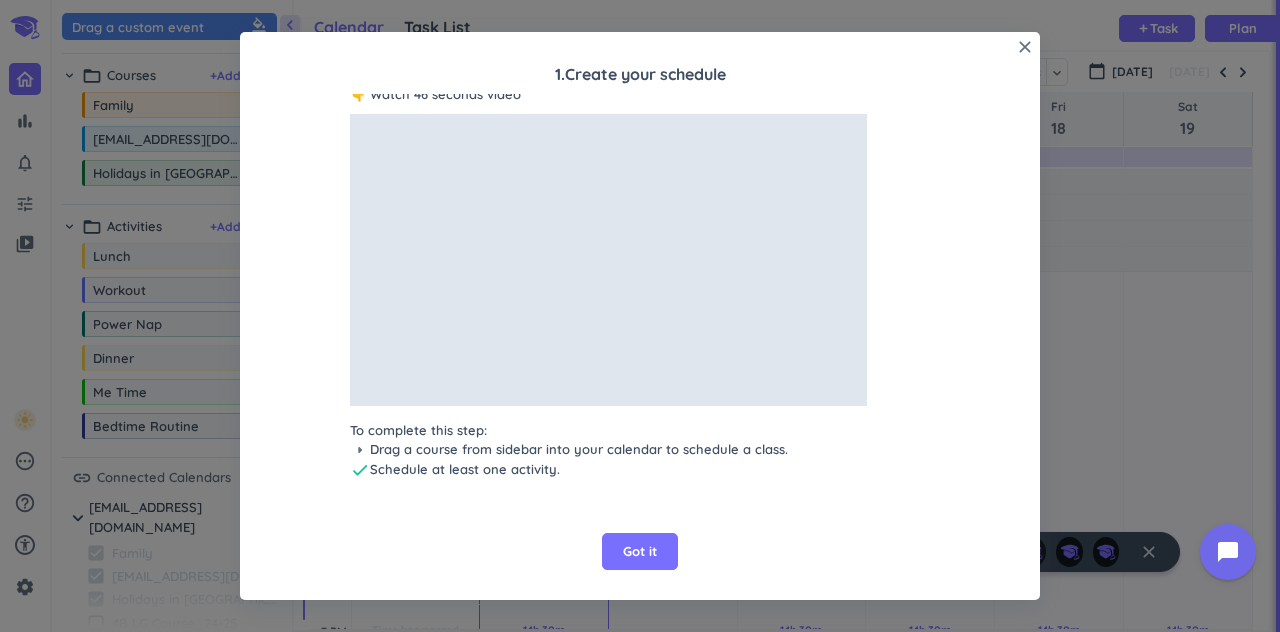 scroll, scrollTop: 9, scrollLeft: 0, axis: vertical 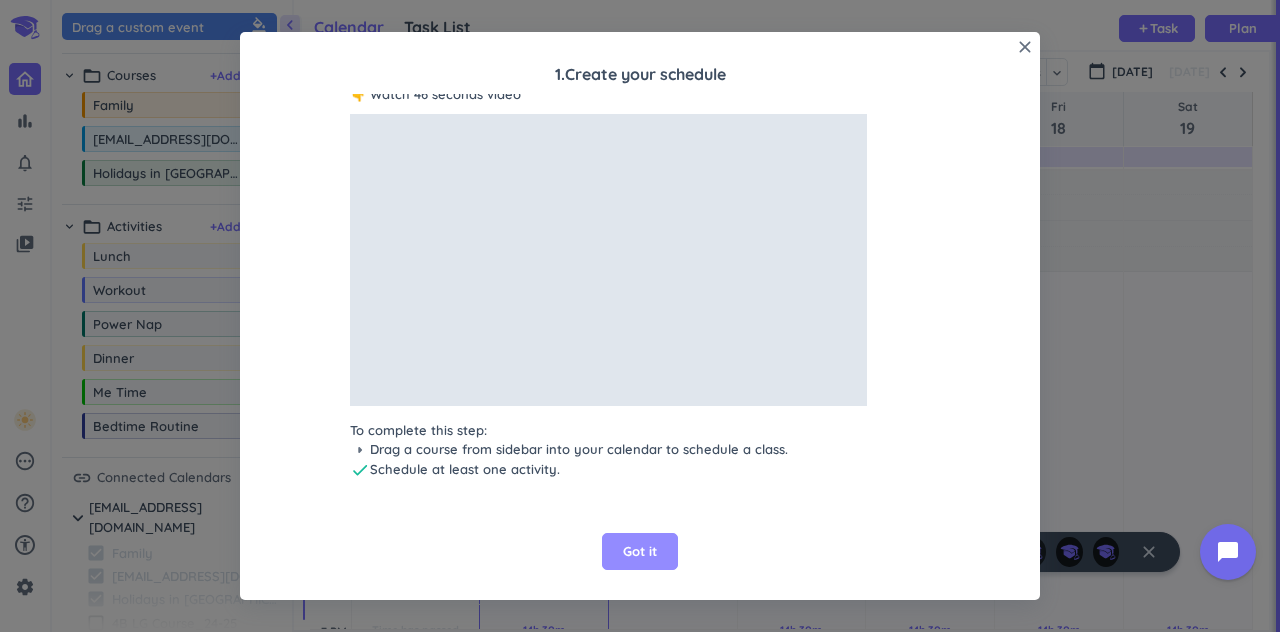 click on "Got it" at bounding box center (640, 552) 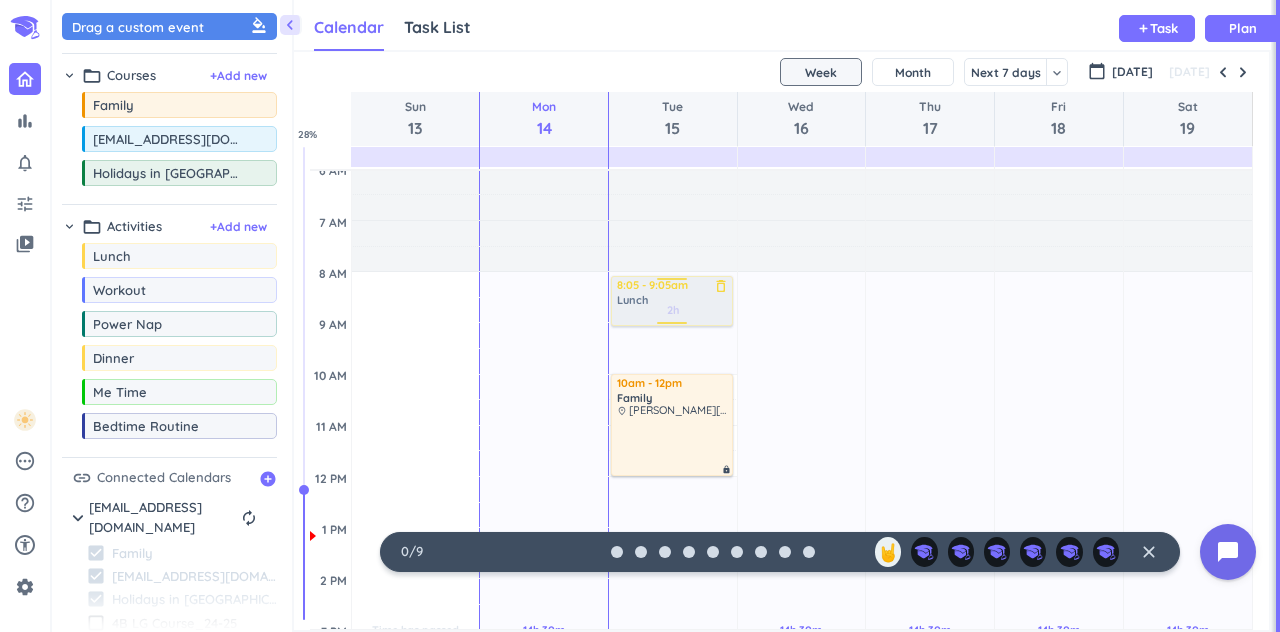 drag, startPoint x: 180, startPoint y: 262, endPoint x: 664, endPoint y: 278, distance: 484.2644 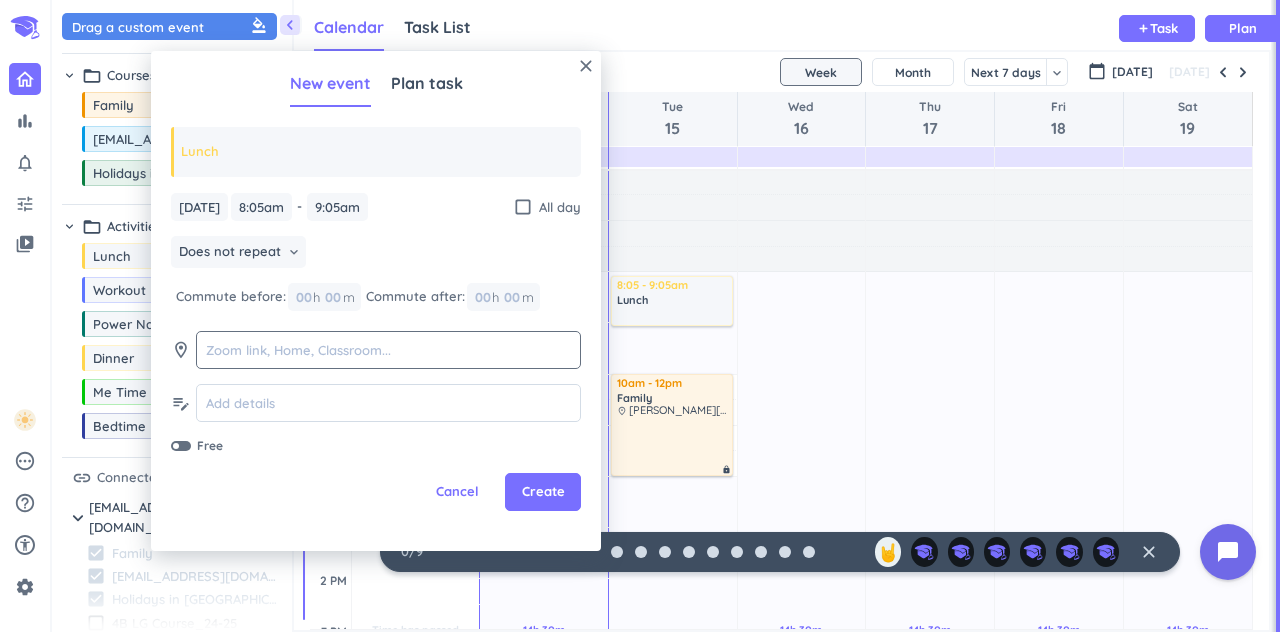 click 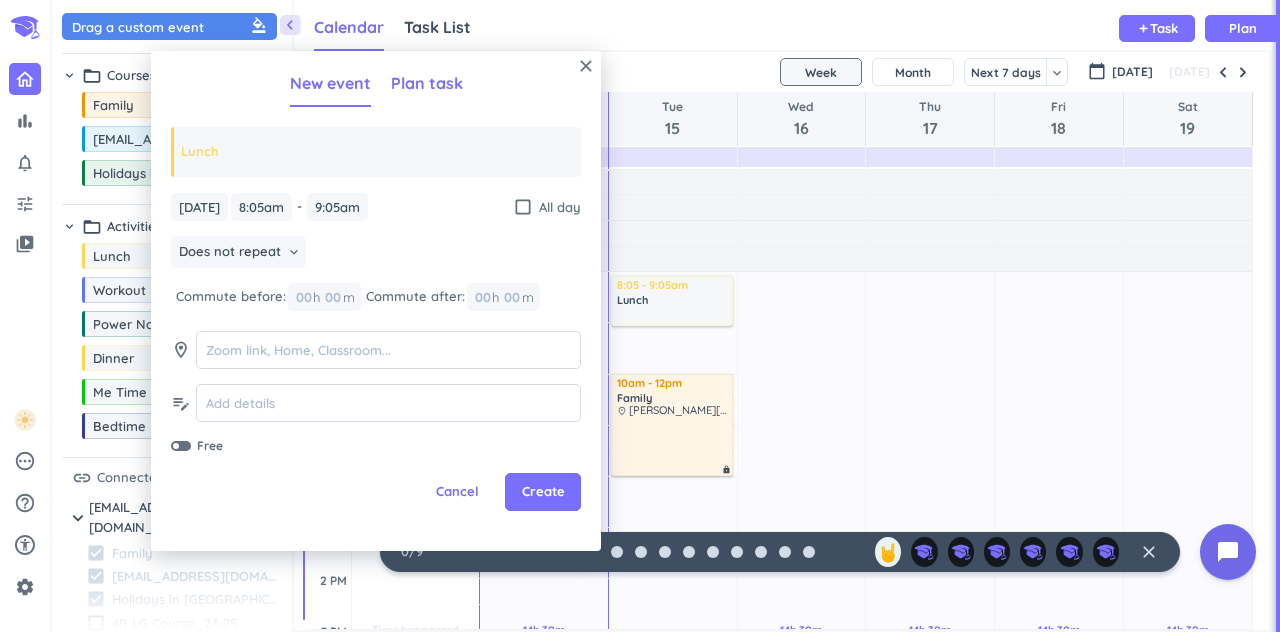 click on "Plan task" at bounding box center [427, 83] 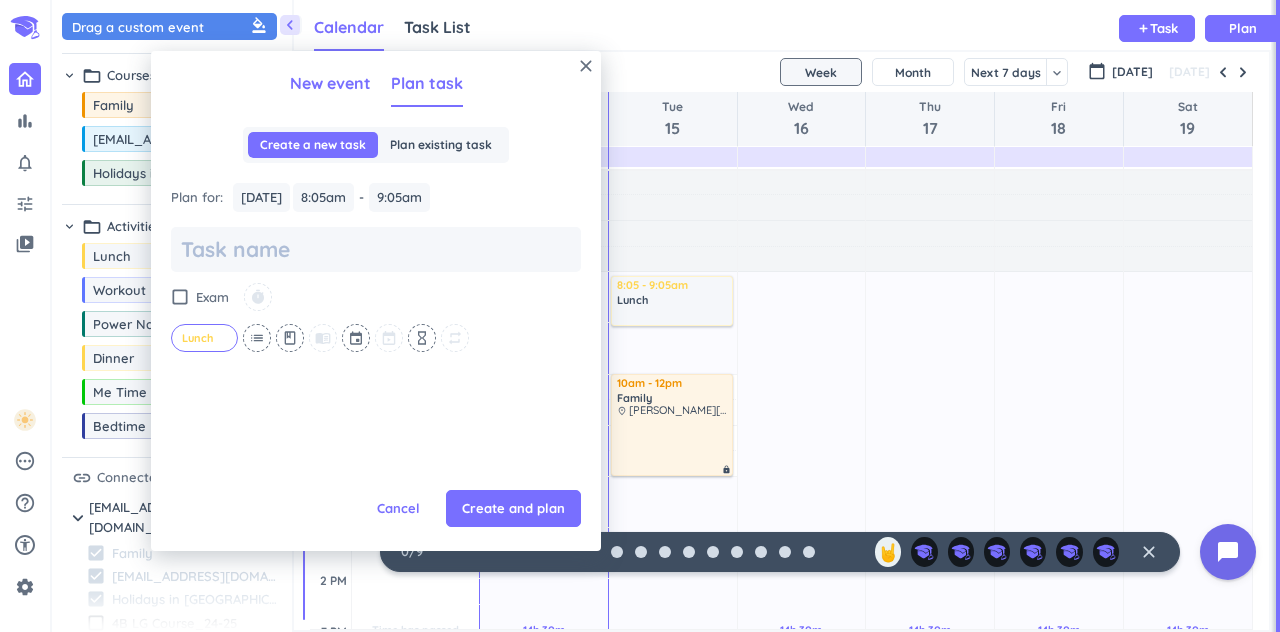 click on "New event" at bounding box center [330, 83] 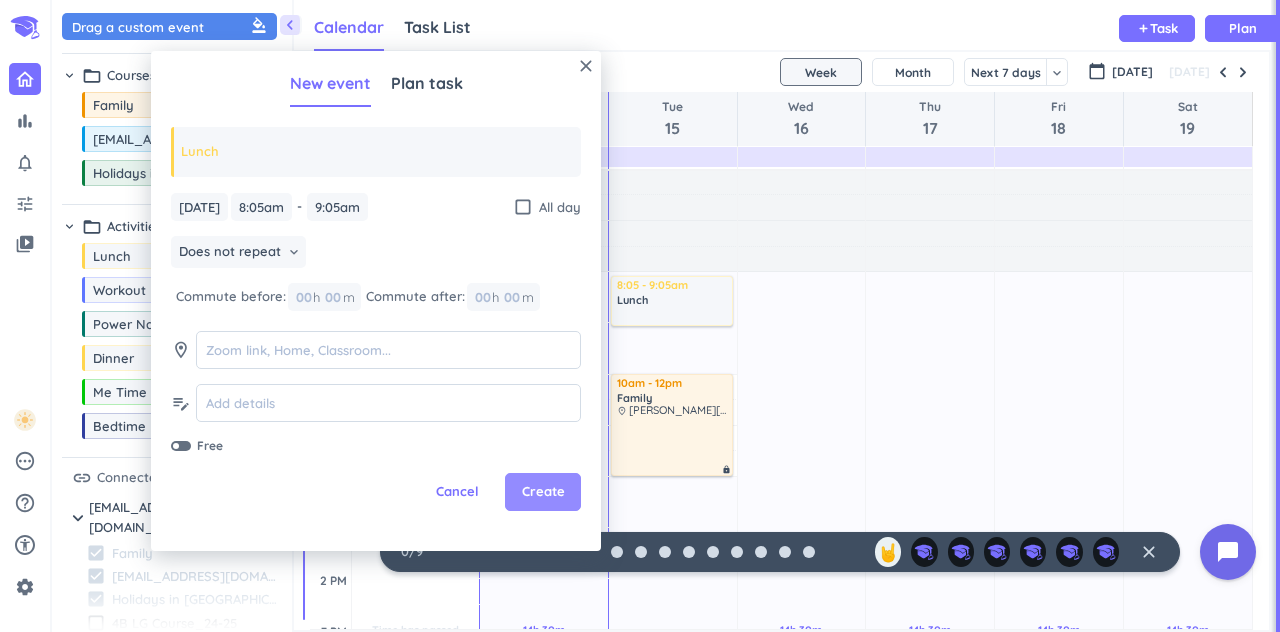 click on "Create" at bounding box center [543, 492] 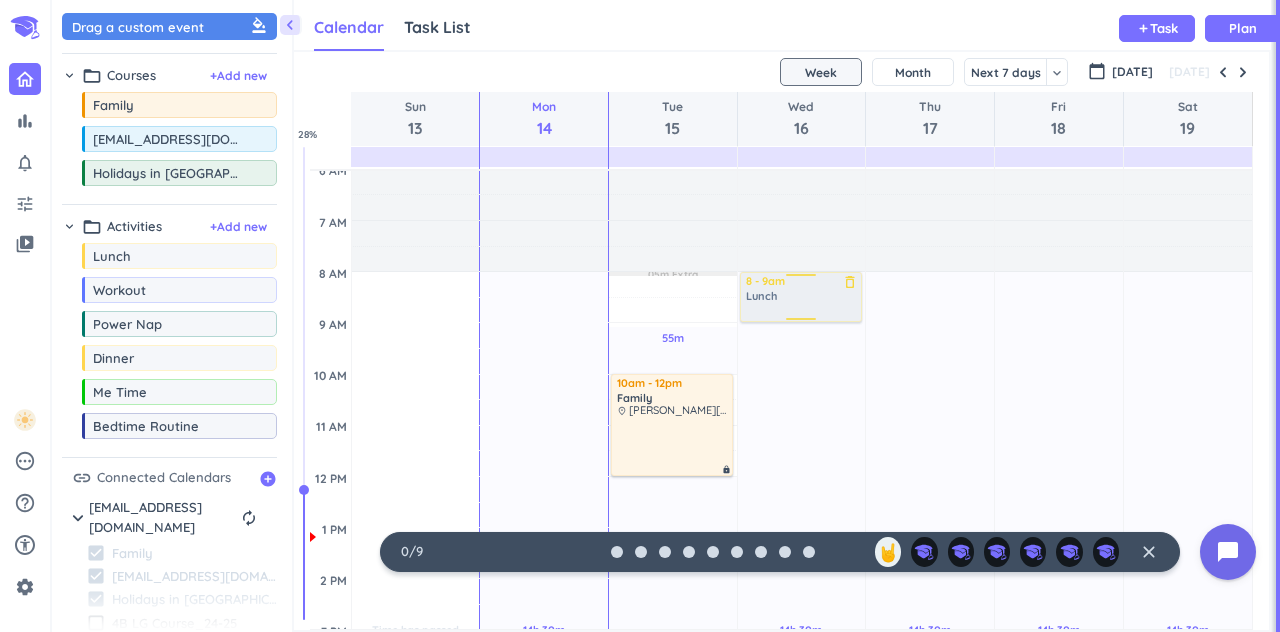 drag, startPoint x: 665, startPoint y: 317, endPoint x: 801, endPoint y: 317, distance: 136 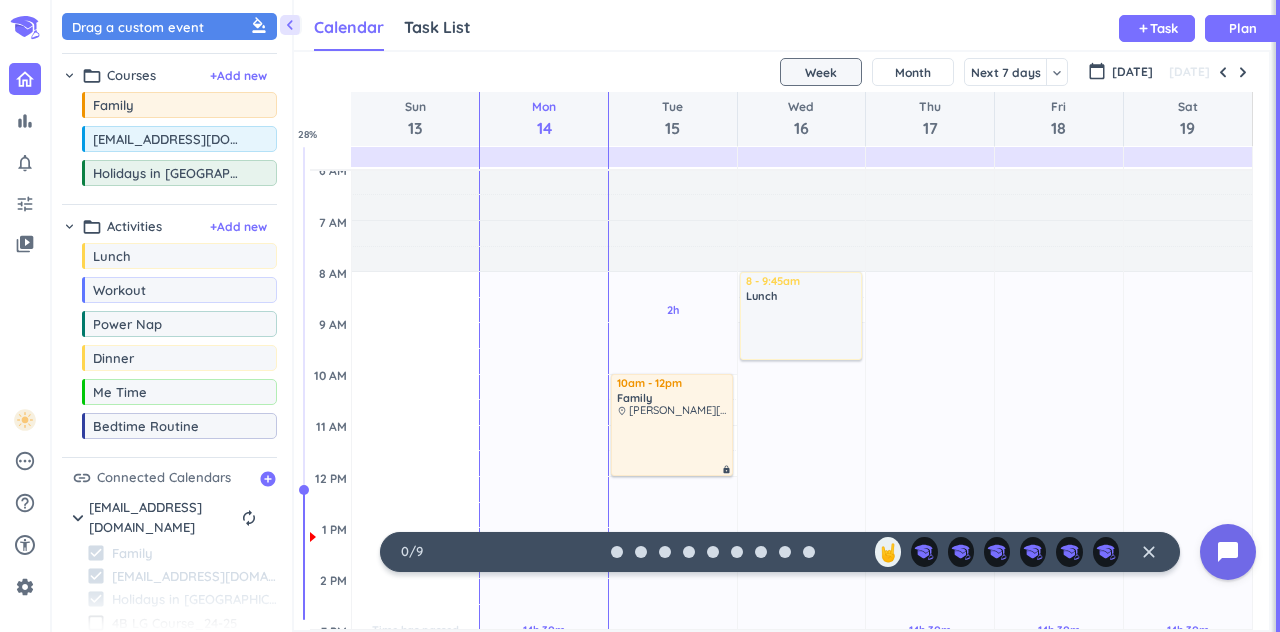 drag, startPoint x: 802, startPoint y: 319, endPoint x: 801, endPoint y: 360, distance: 41.01219 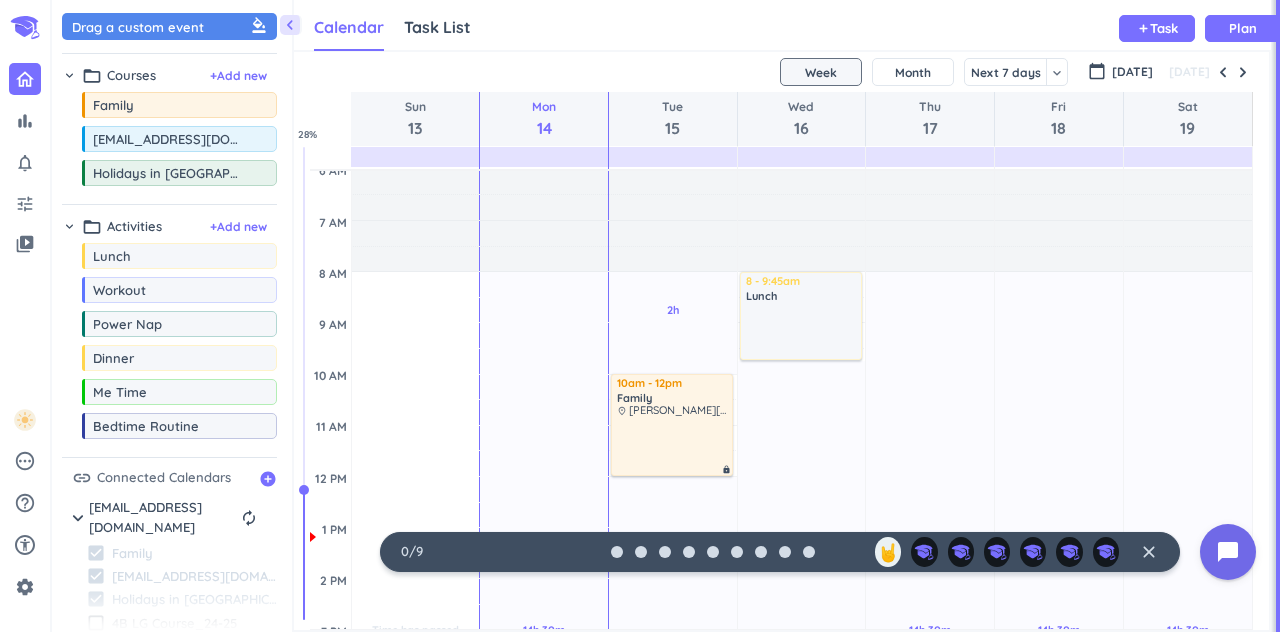 click at bounding box center (802, 330) 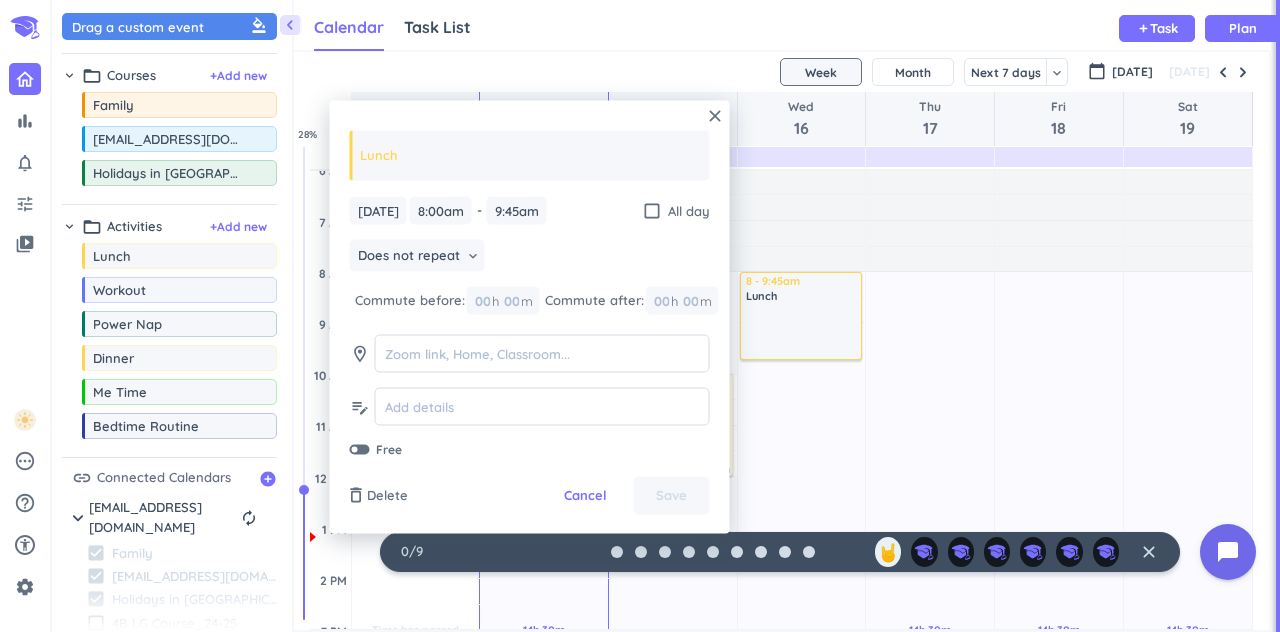 click on "close Lunch [DATE] [DATE]   8:00am 8:00am - 9:45am 9:45am check_box_outline_blank All day Does not repeat keyboard_arrow_down Commute before: 00 h 00 m Commute after: 00 h 00 m room edit_note Free delete_outline Delete Cancel Save" at bounding box center (530, 317) 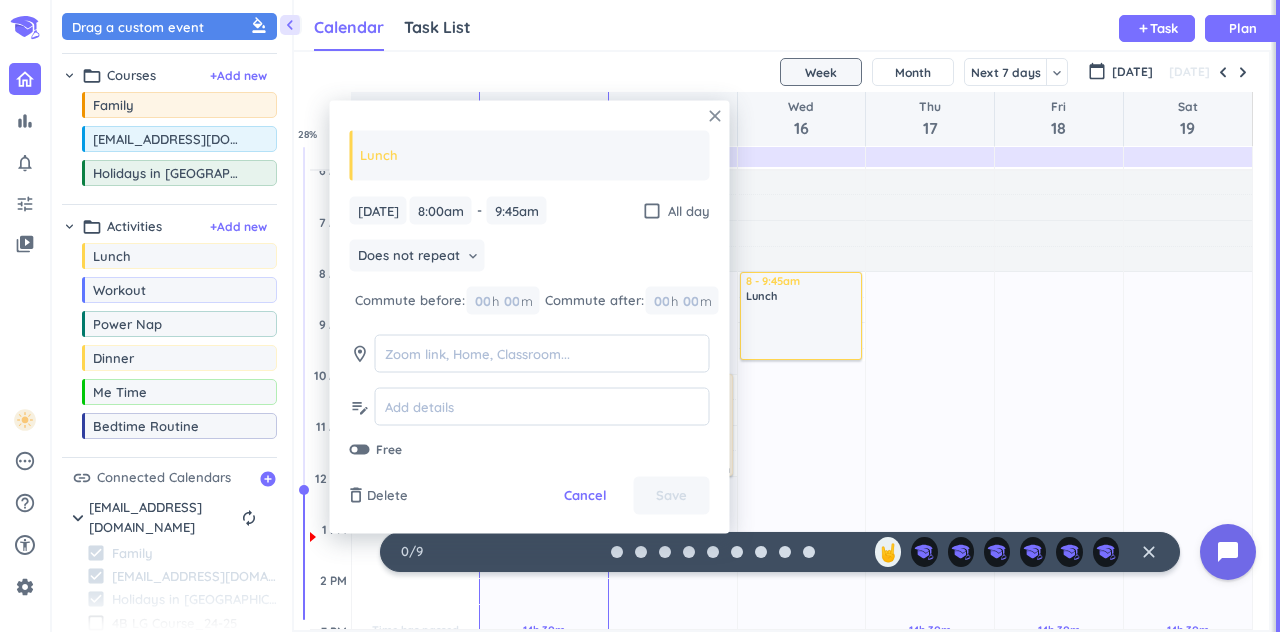 click on "close" at bounding box center (715, 116) 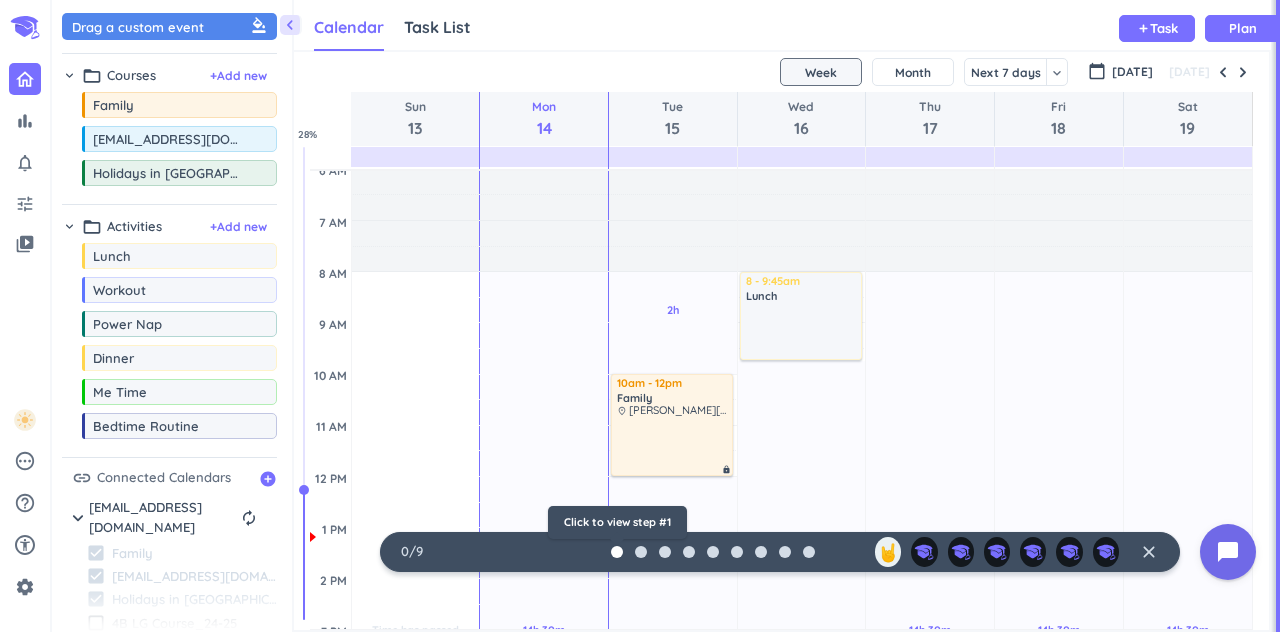 click at bounding box center [617, 552] 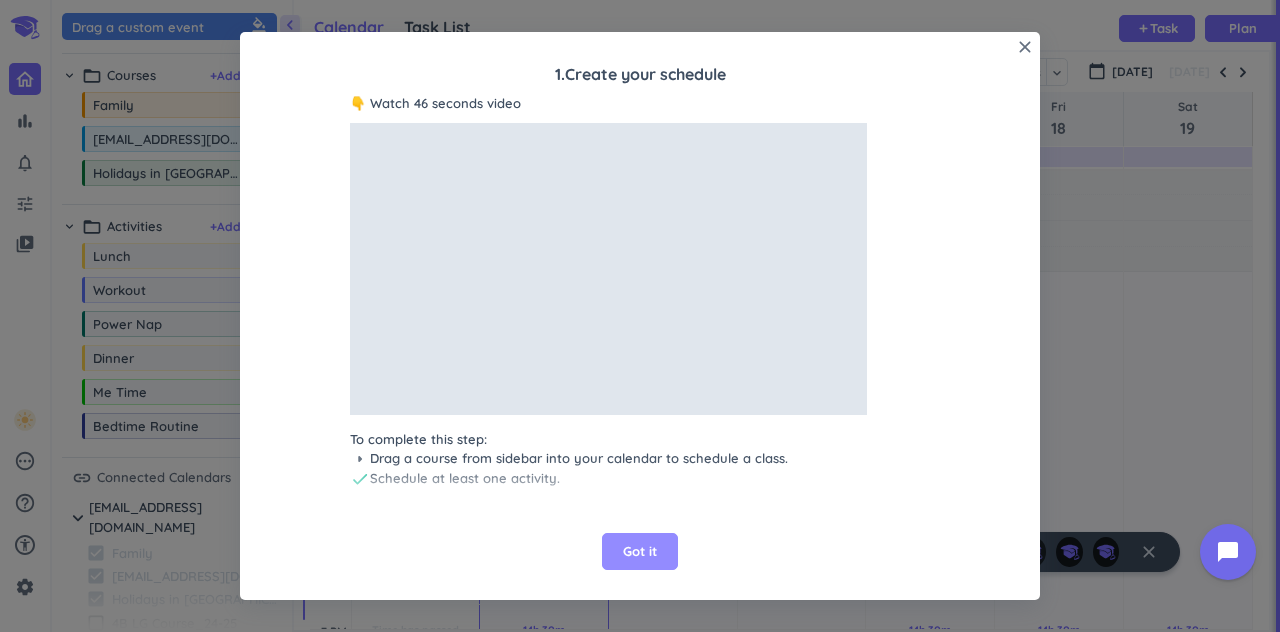 click on "Got it" at bounding box center (640, 552) 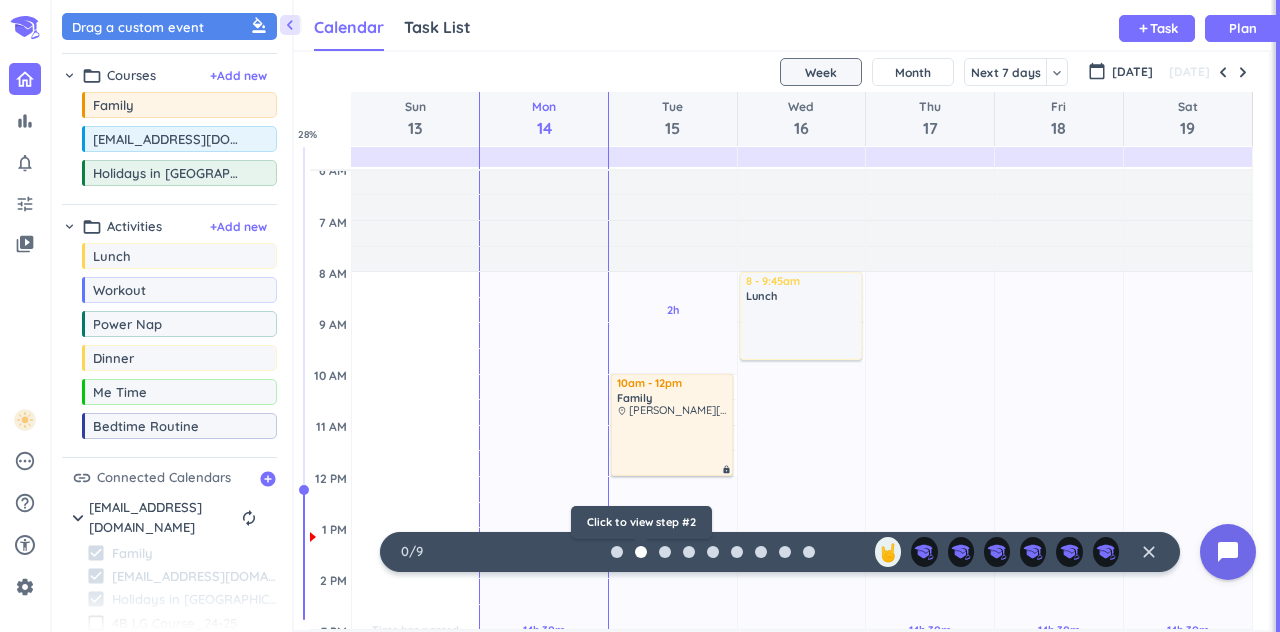 click at bounding box center (641, 552) 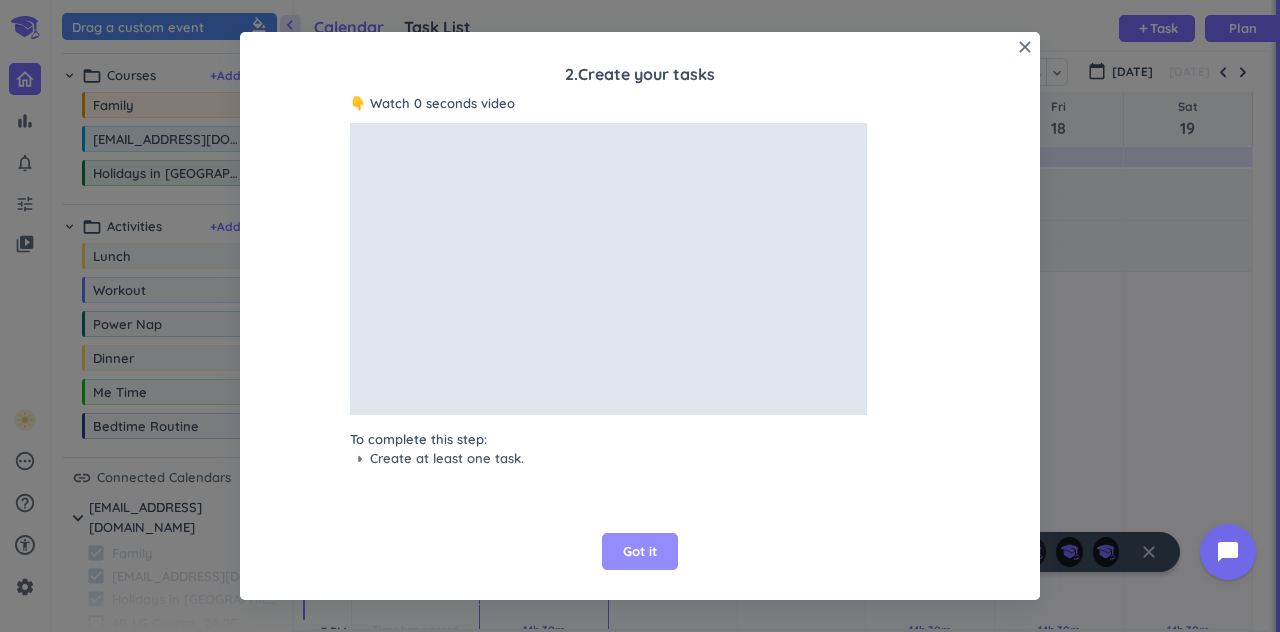 click on "Got it" at bounding box center [640, 552] 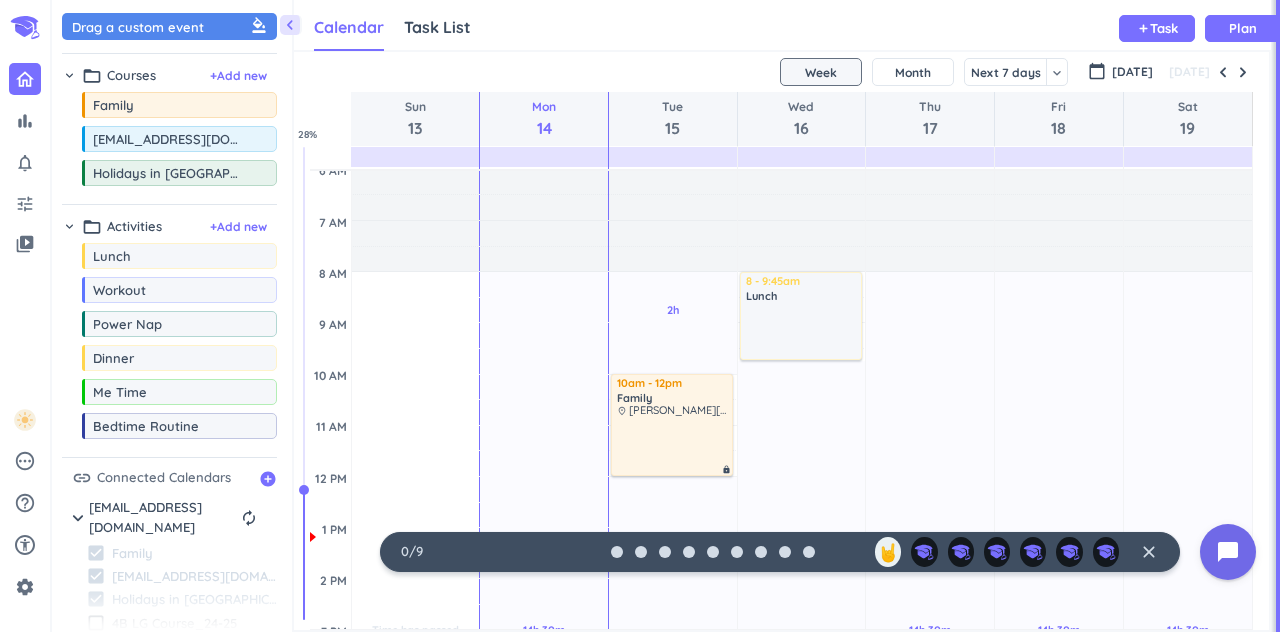 drag, startPoint x: 658, startPoint y: 430, endPoint x: 787, endPoint y: 441, distance: 129.46814 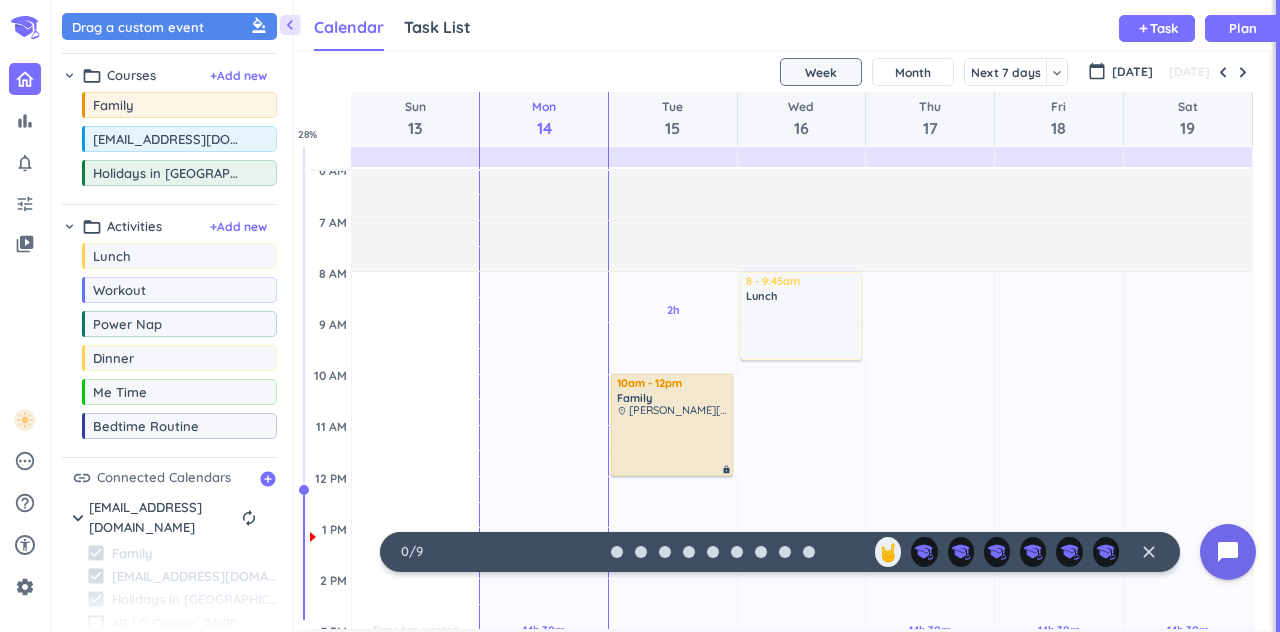 click at bounding box center [673, 445] 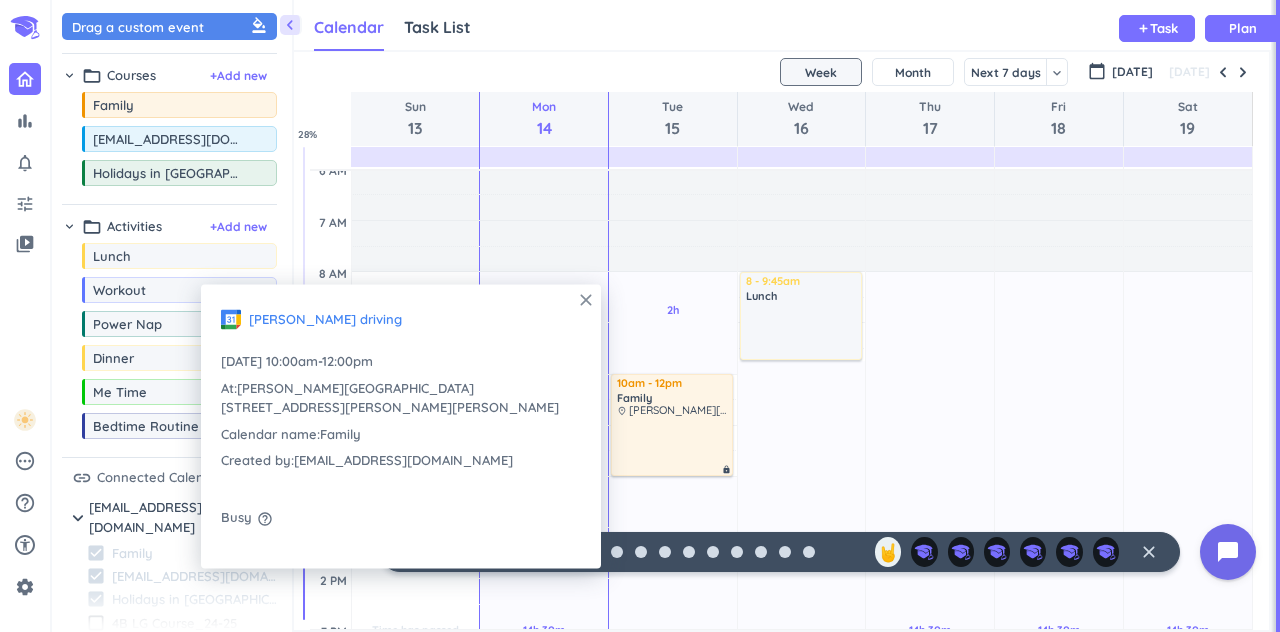 click on "close" at bounding box center [586, 300] 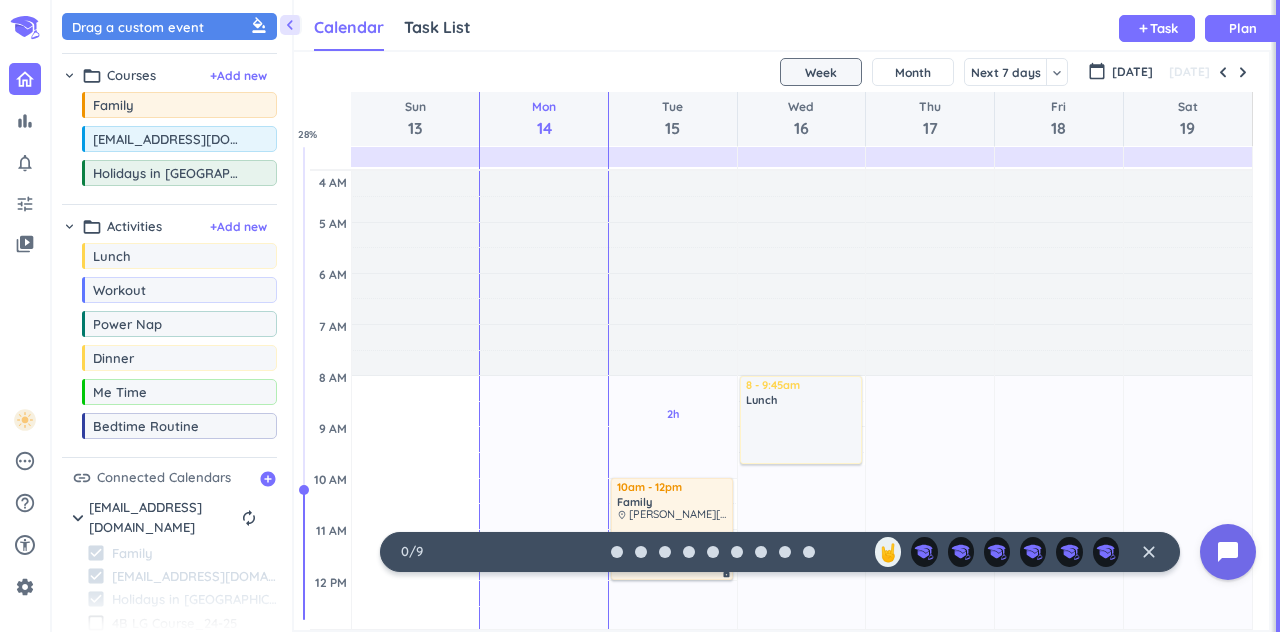 scroll, scrollTop: 0, scrollLeft: 0, axis: both 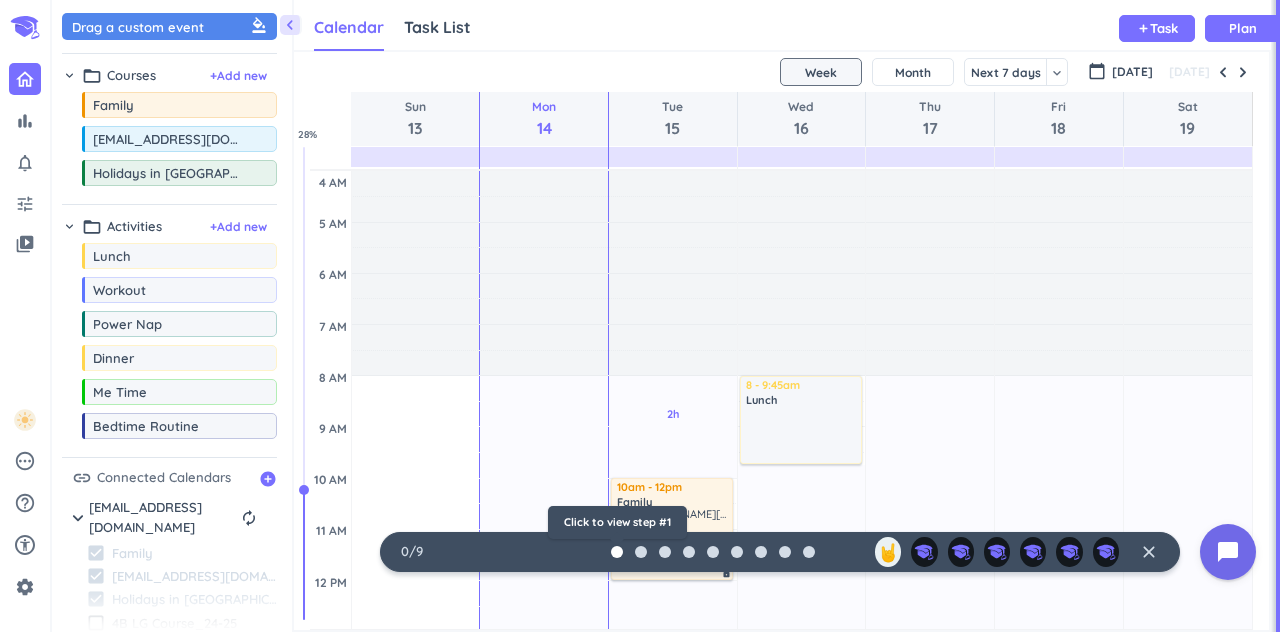 click at bounding box center (617, 552) 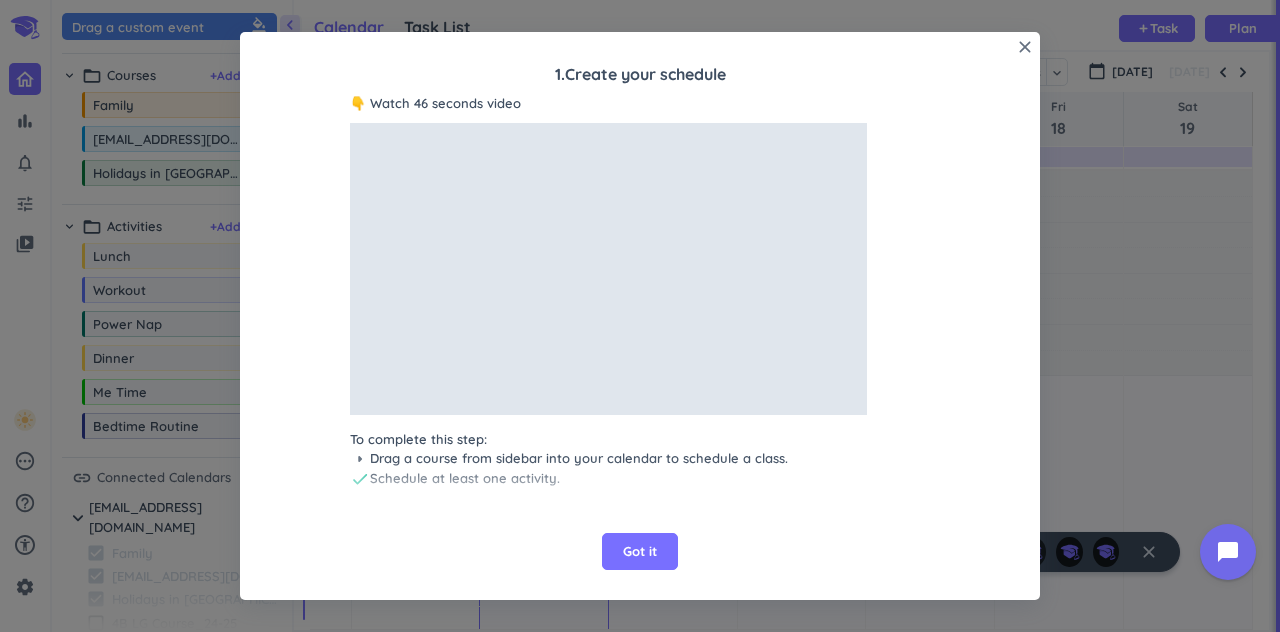 click on "👇 Watch  46 seconds video To complete this step: arrow_right Drag a course from sidebar into your calendar to schedule a class. check Schedule at least one activity. Got it" at bounding box center (640, 309) 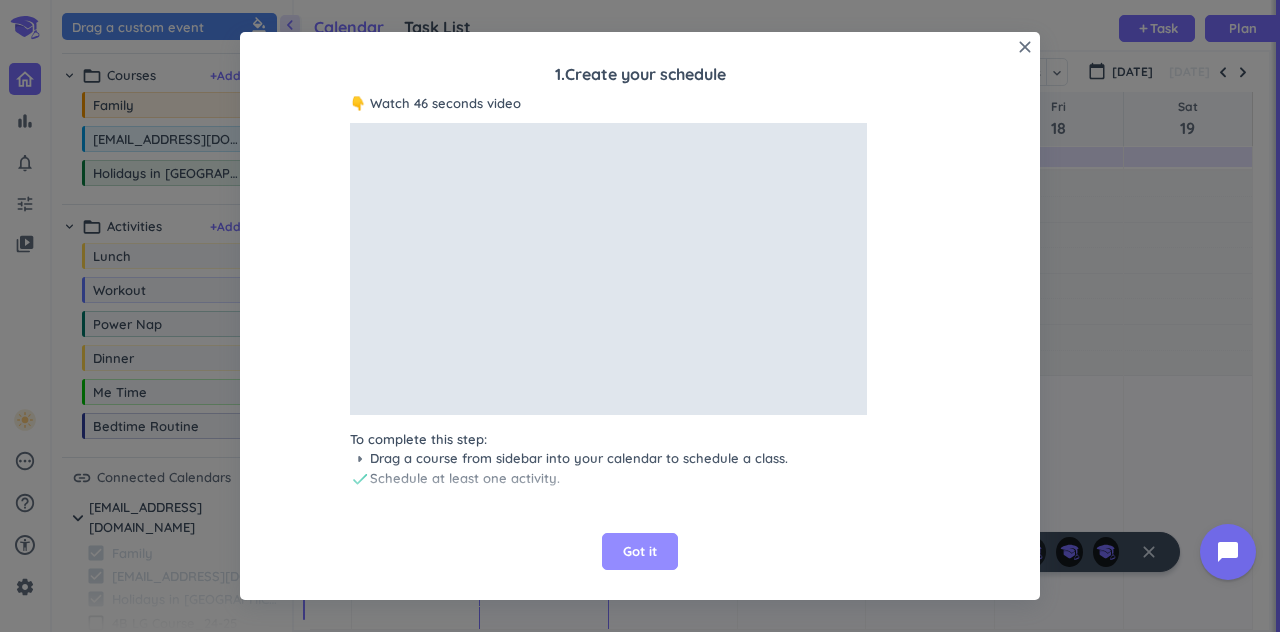 click on "Got it" at bounding box center [640, 552] 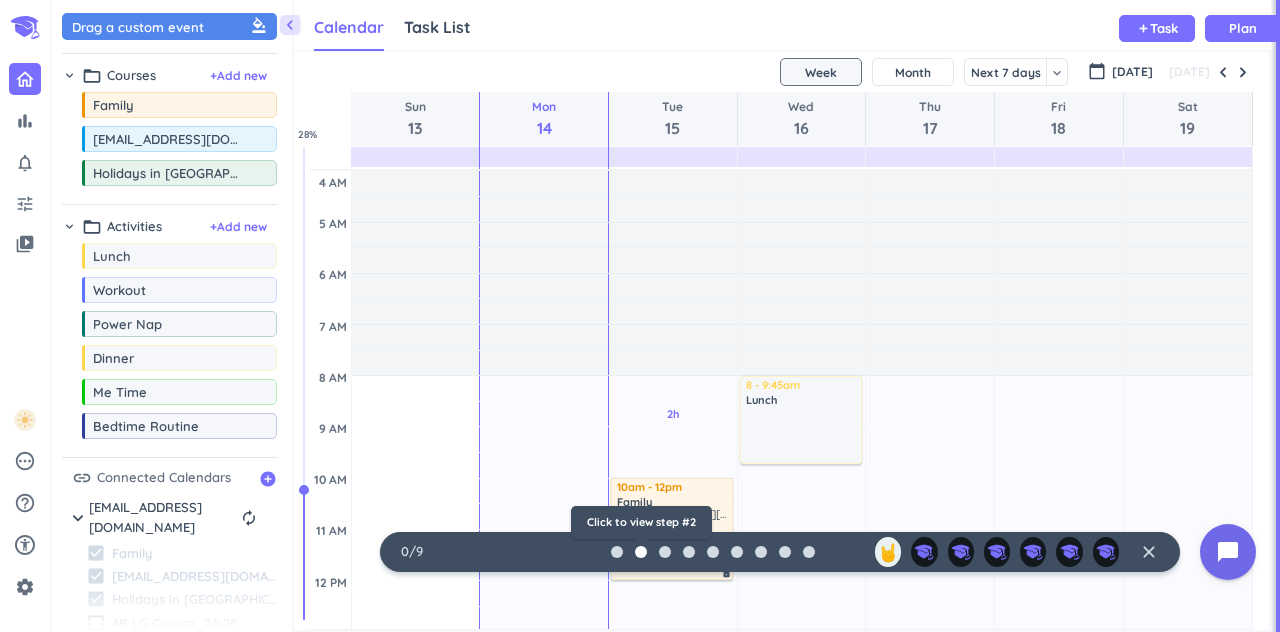 click at bounding box center (641, 552) 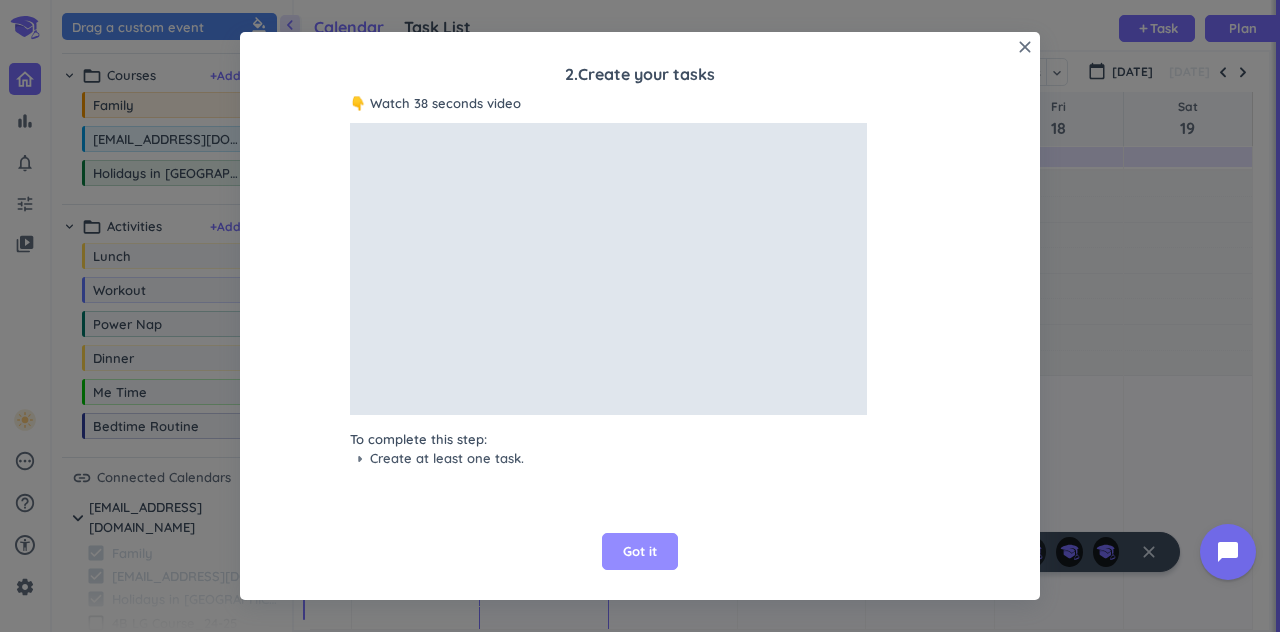 click on "Got it" at bounding box center [640, 552] 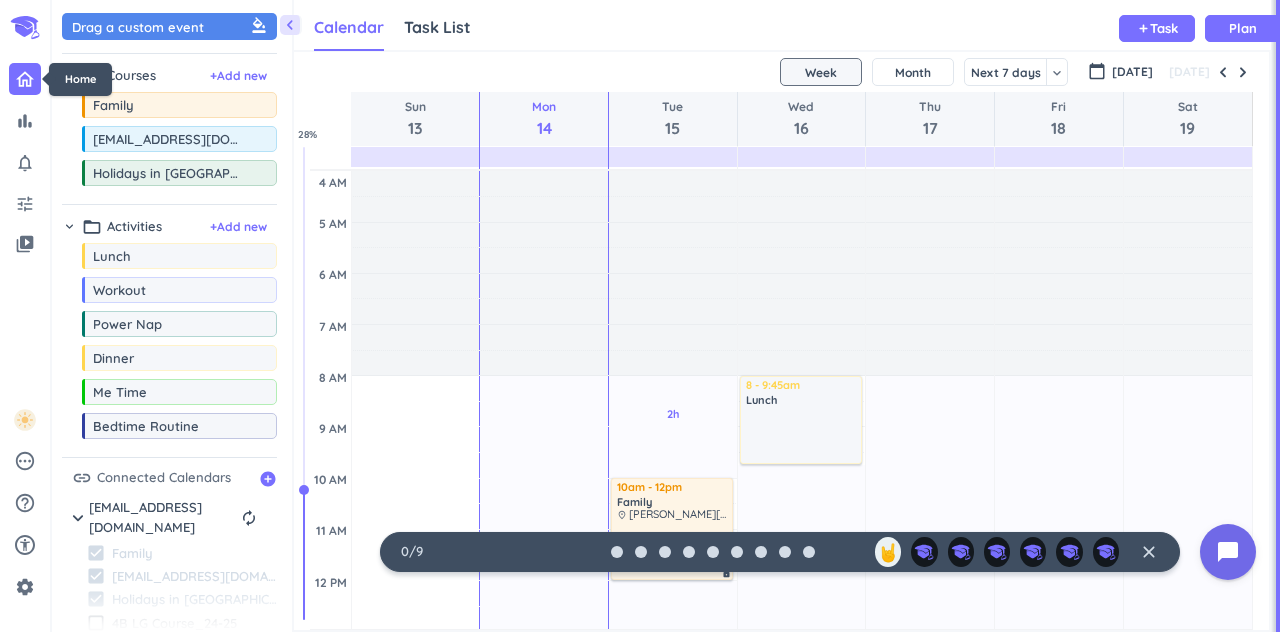 scroll, scrollTop: 0, scrollLeft: 0, axis: both 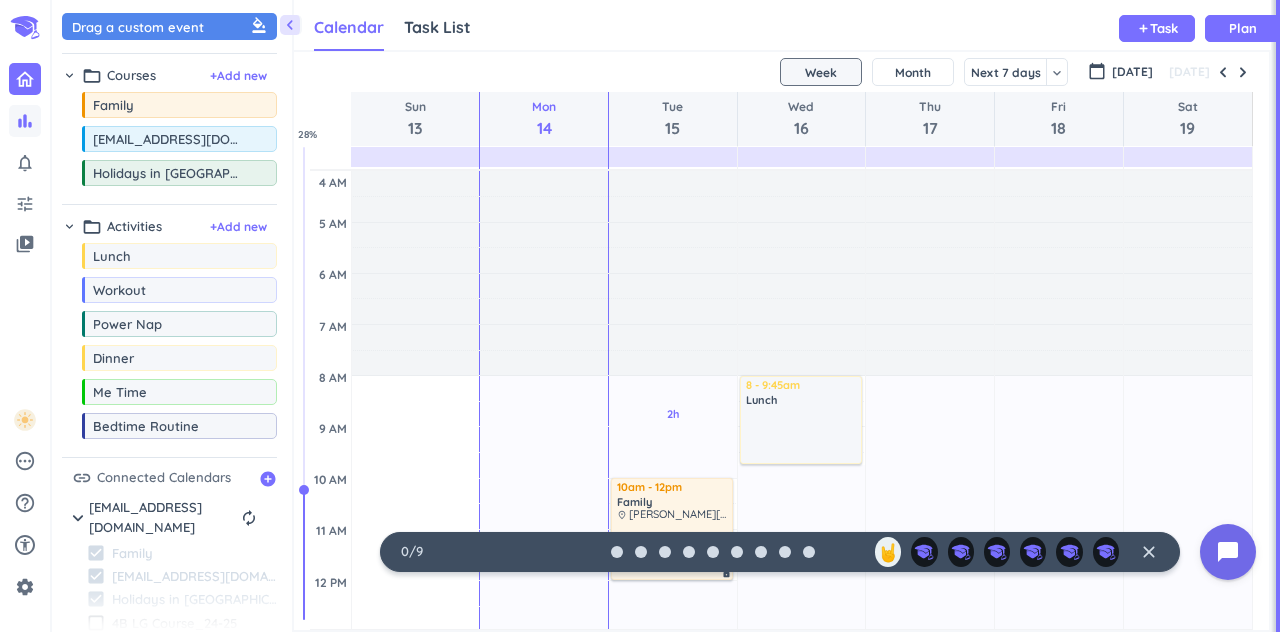 click on "bar_chart" at bounding box center [25, 121] 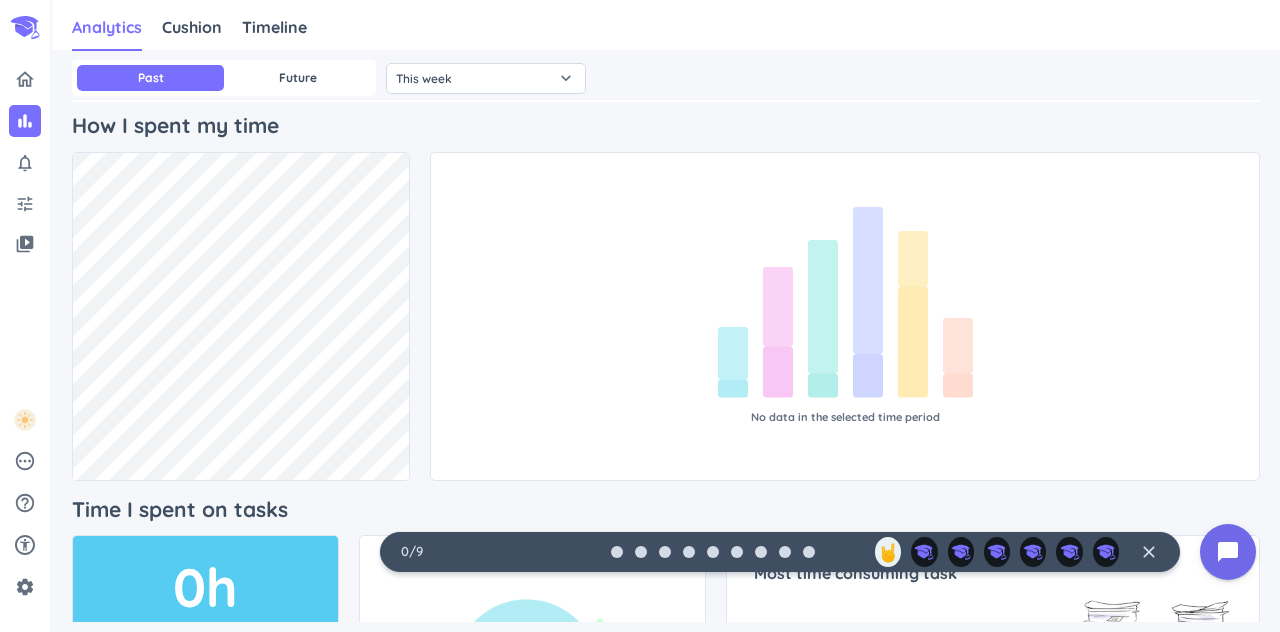 click on "bar_chart notifications_none tune video_library pending help_outline settings" at bounding box center (25, 328) 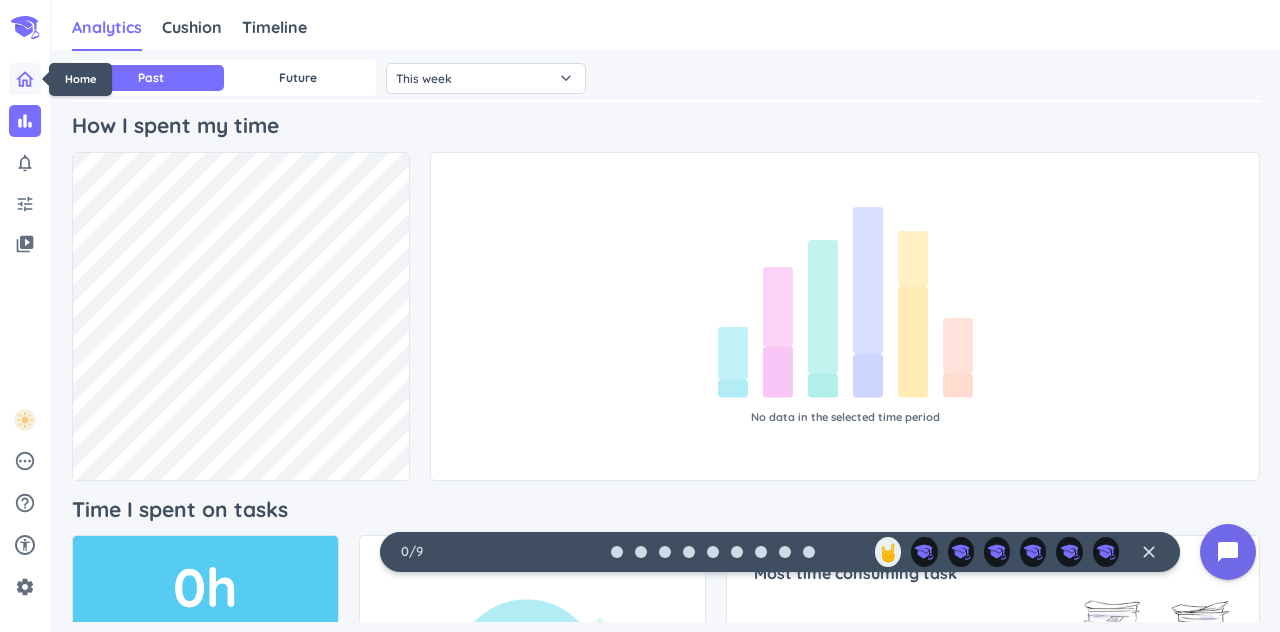 click at bounding box center [25, 79] 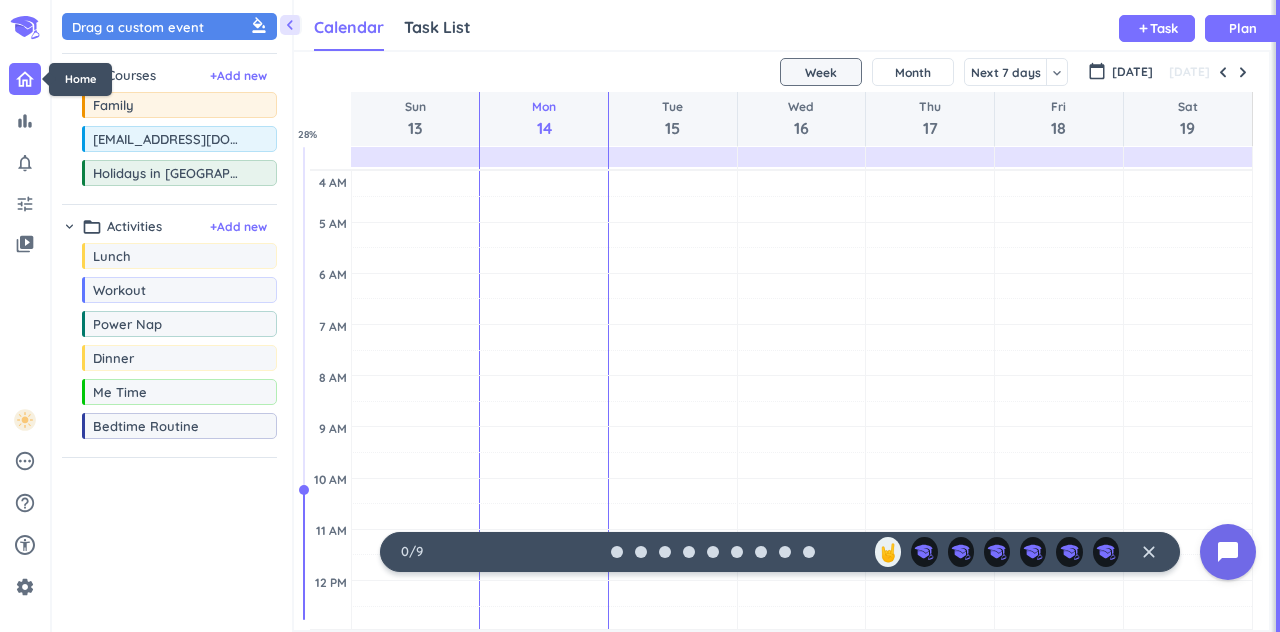 scroll, scrollTop: 1, scrollLeft: 1, axis: both 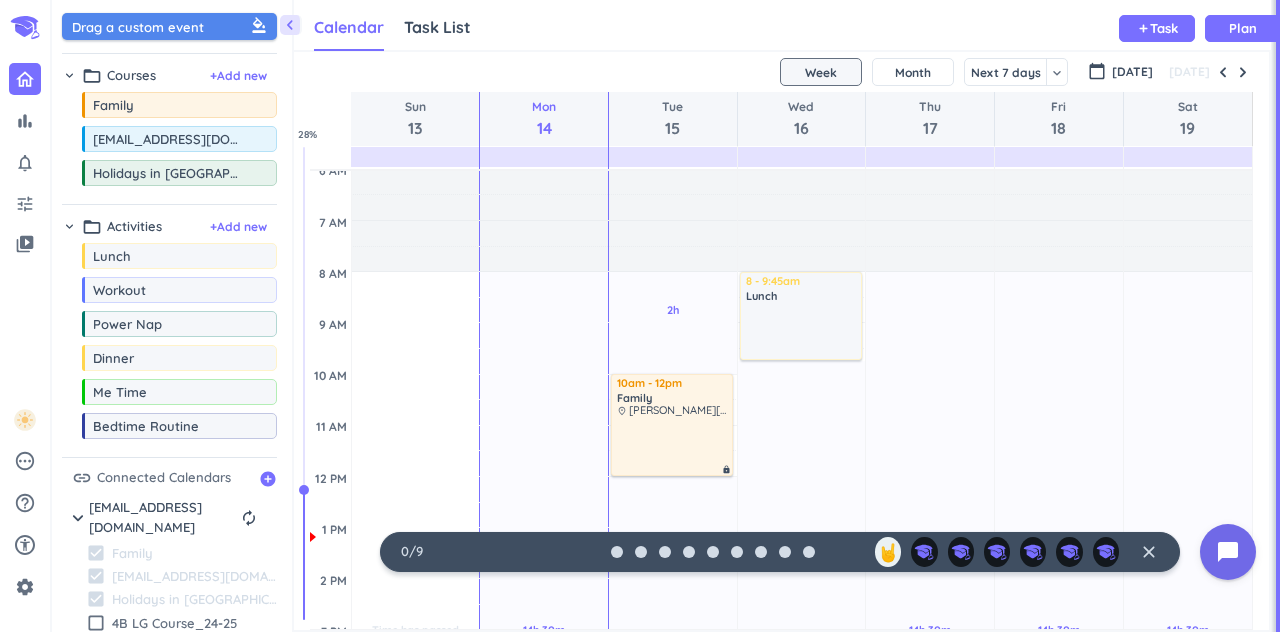 click on "Drag a custom event format_color_fill" at bounding box center (172, 26) 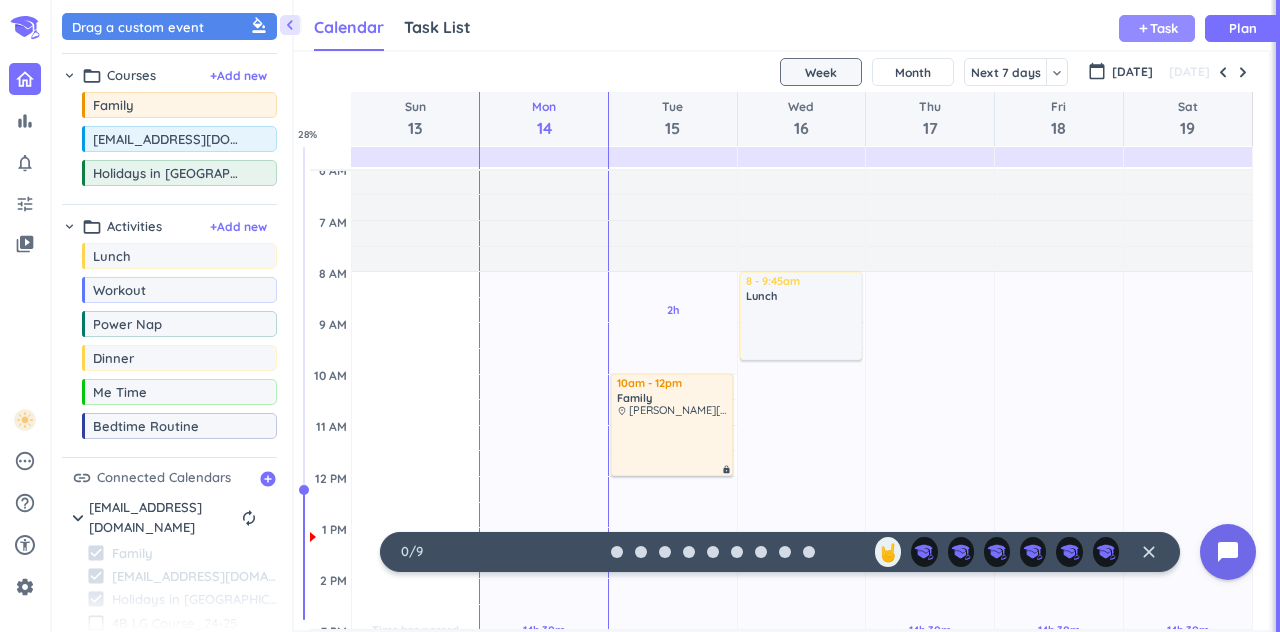 click on "Task" at bounding box center [1164, 28] 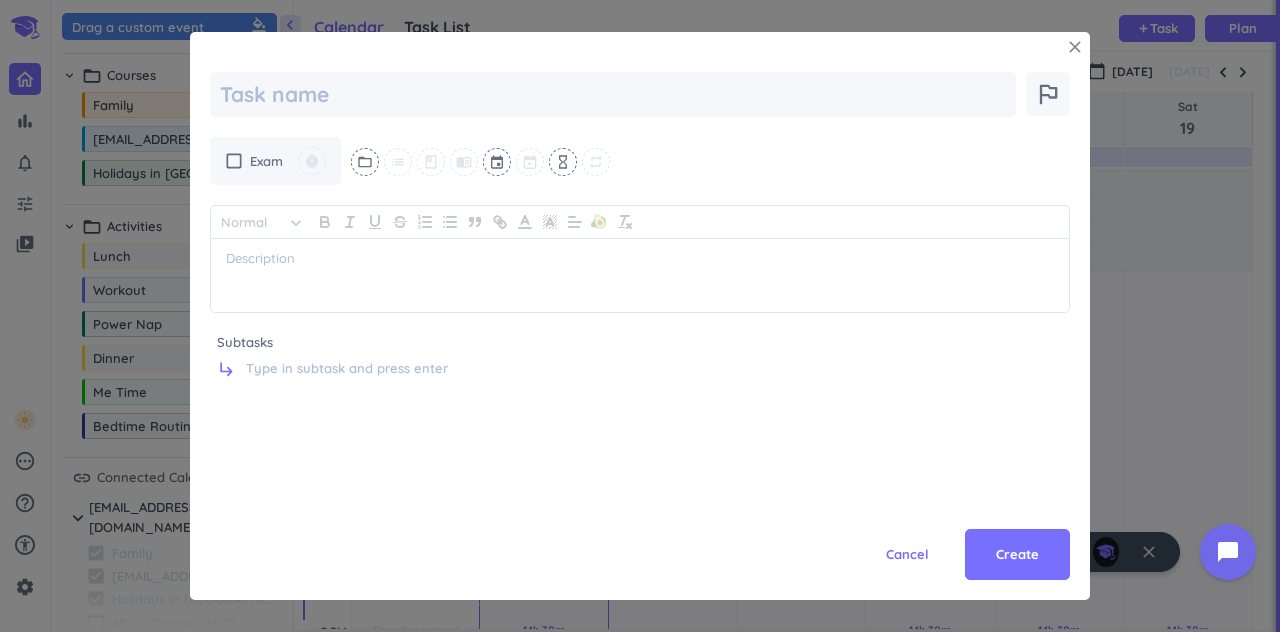 click on "close" at bounding box center [1075, 47] 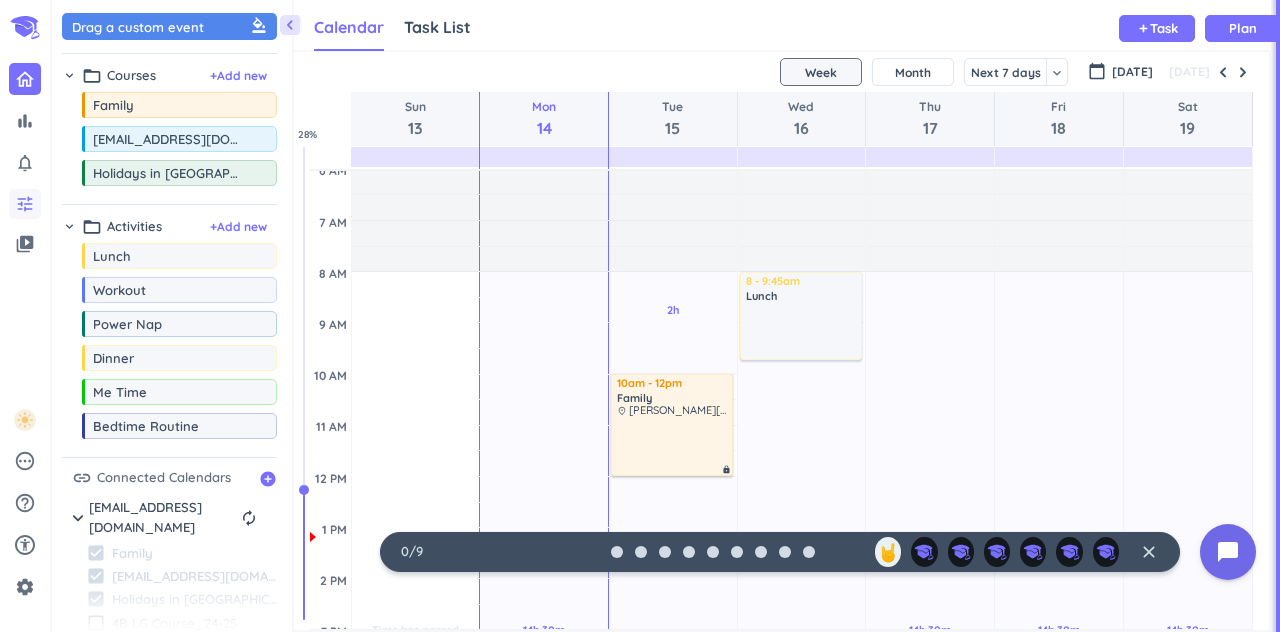 click on "tune" at bounding box center [25, 204] 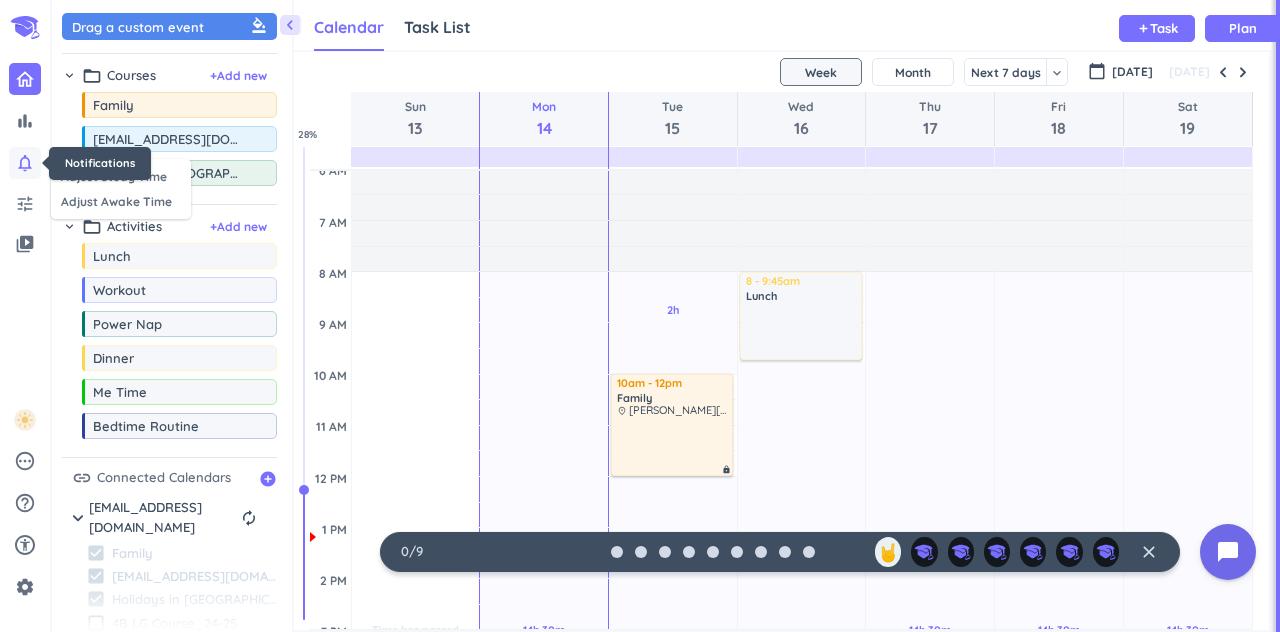 click on "notifications_none" at bounding box center [25, 163] 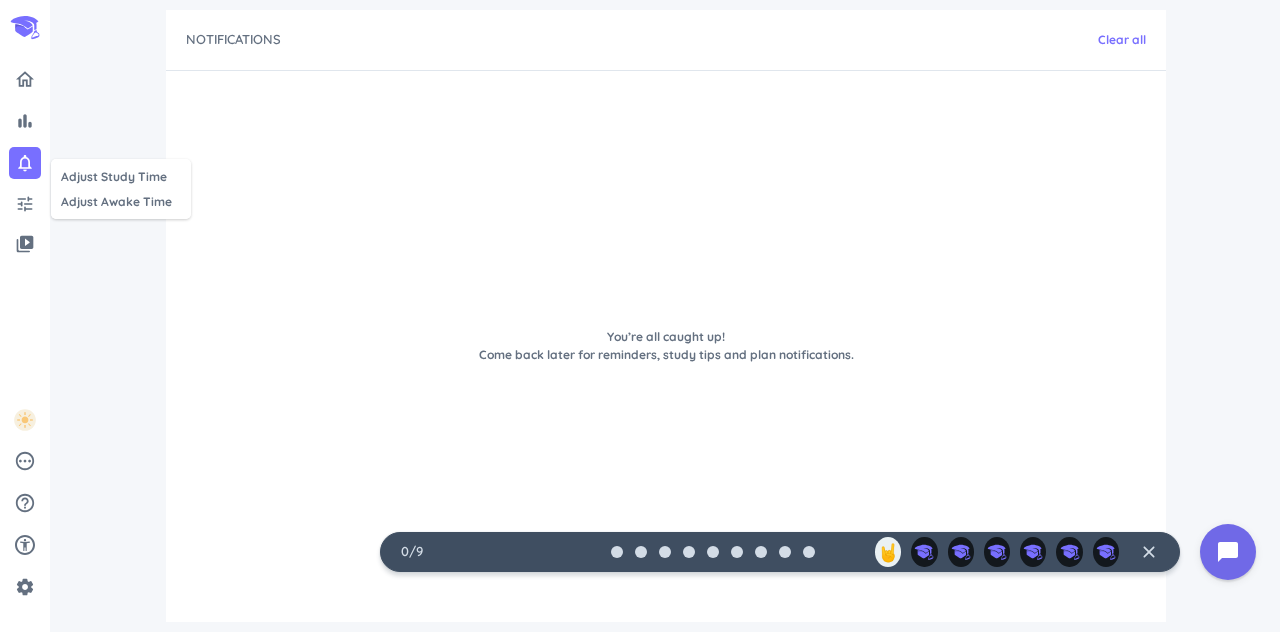 click at bounding box center (640, 316) 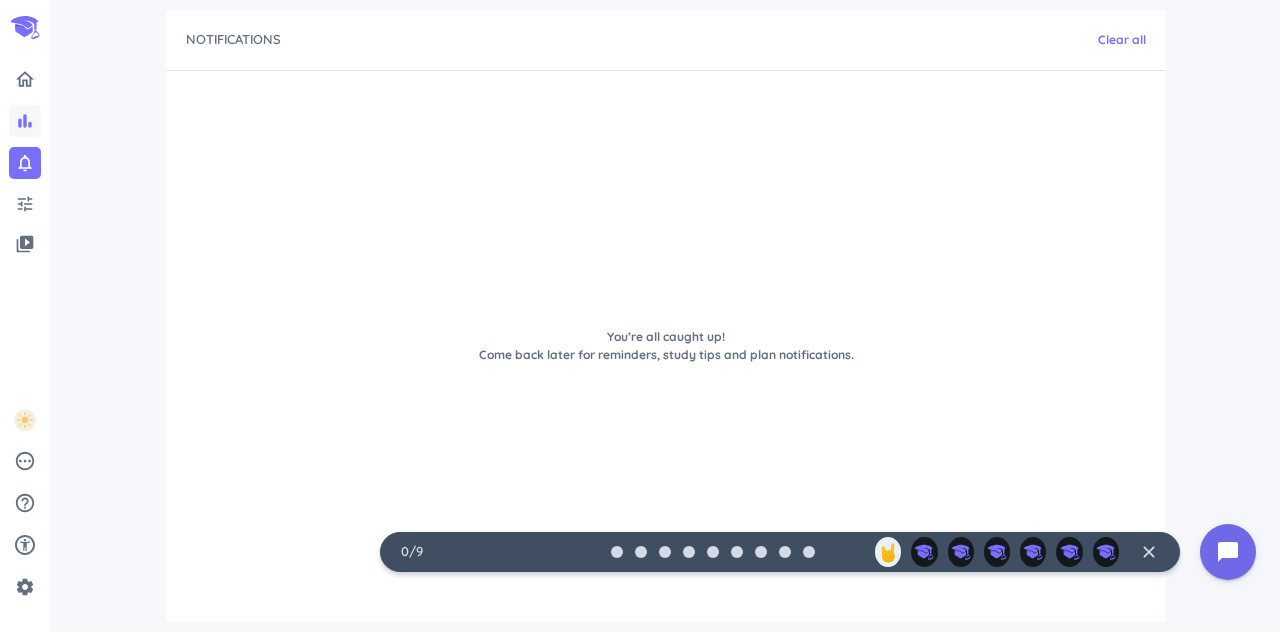 click on "bar_chart" at bounding box center (25, 121) 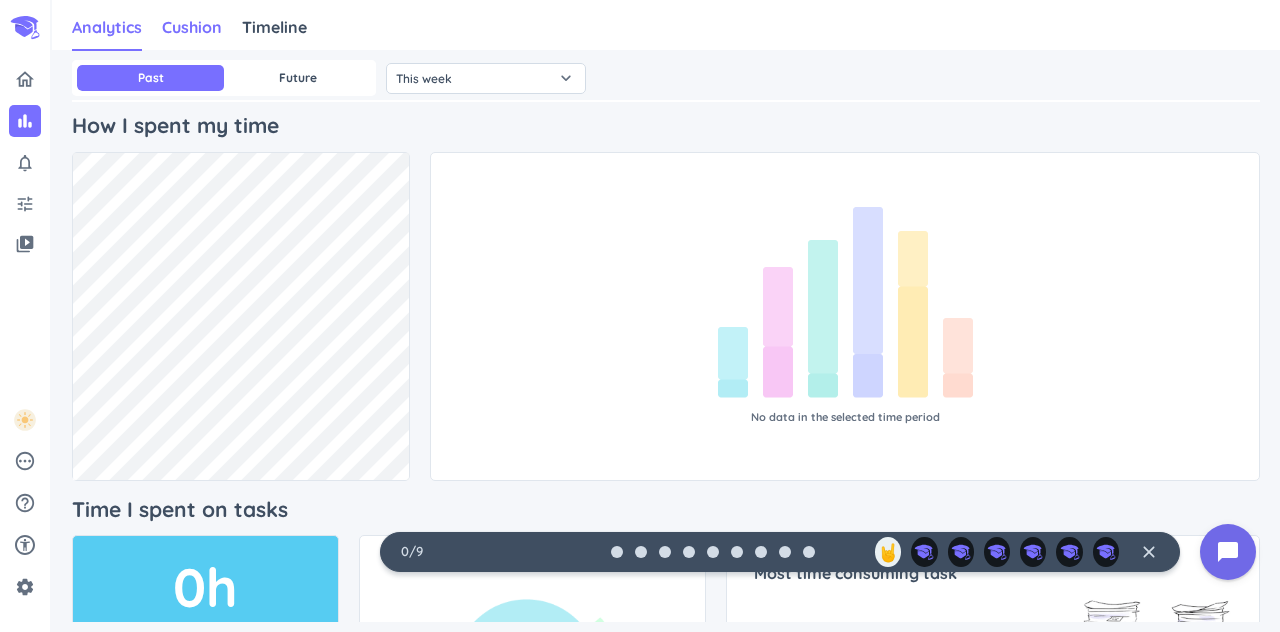 click on "Cushion" at bounding box center (192, 27) 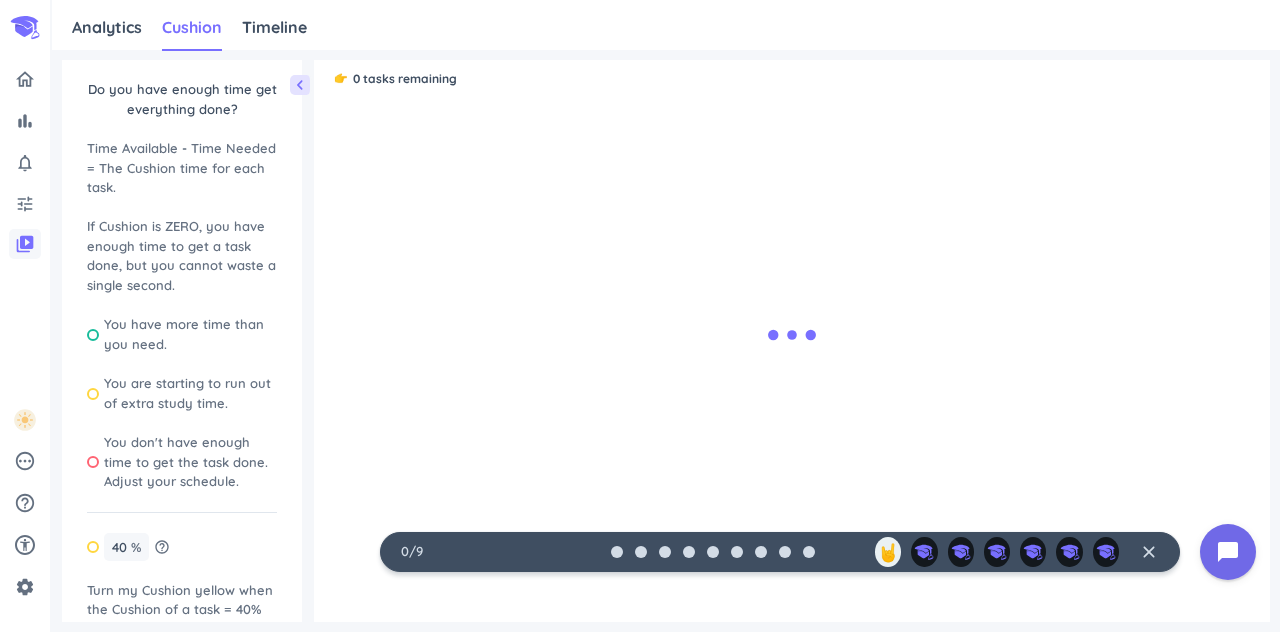 click on "video_library" at bounding box center [25, 244] 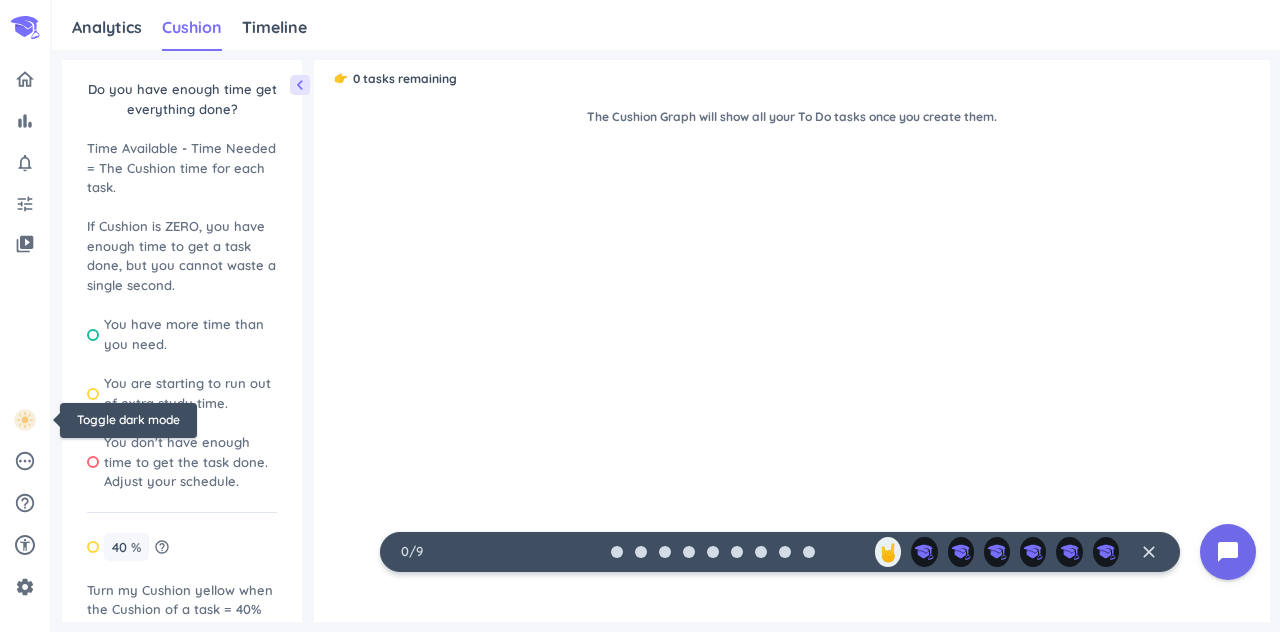 click 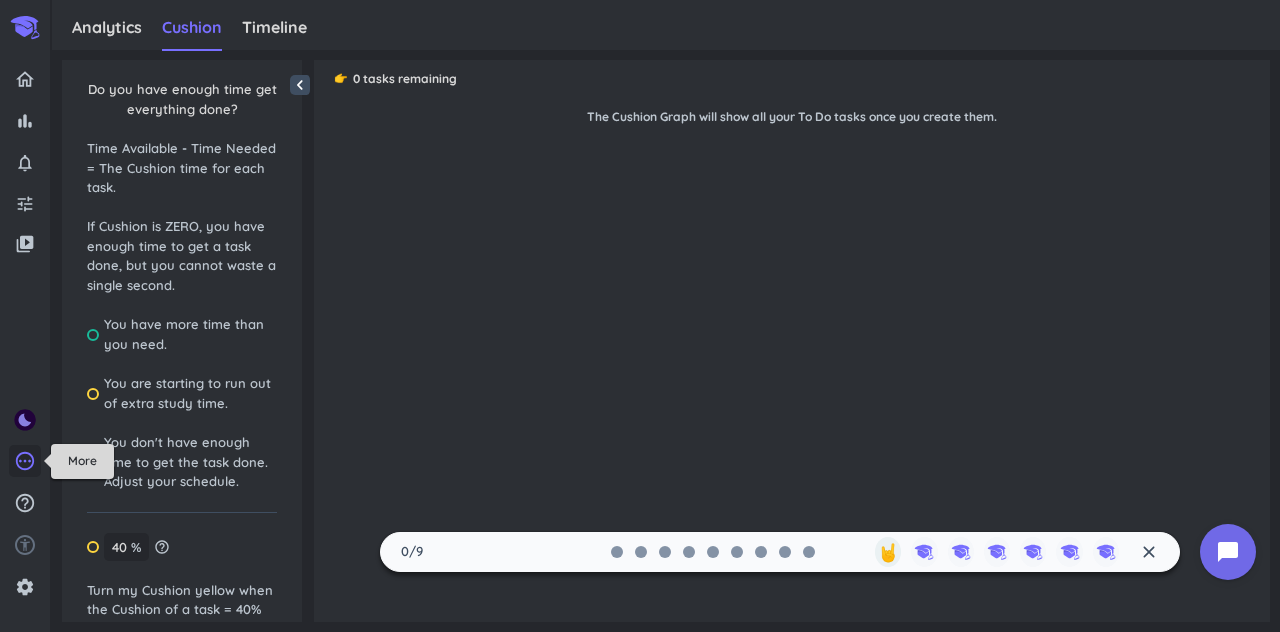 click on "pending" at bounding box center (25, 461) 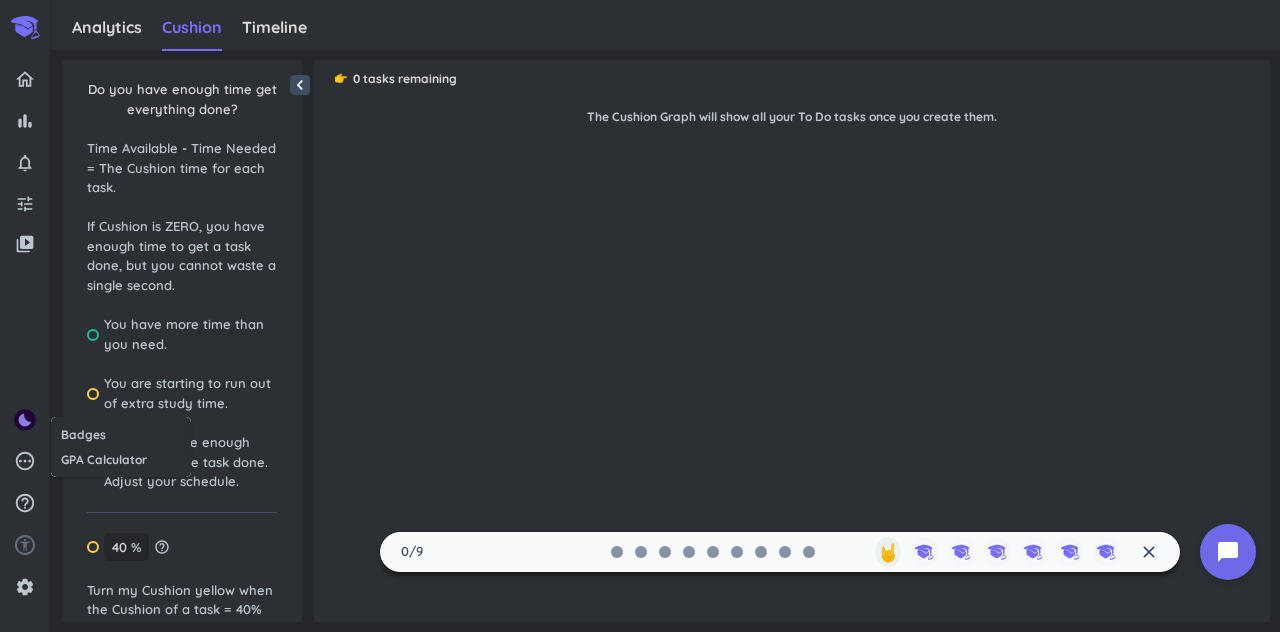 click at bounding box center (640, 316) 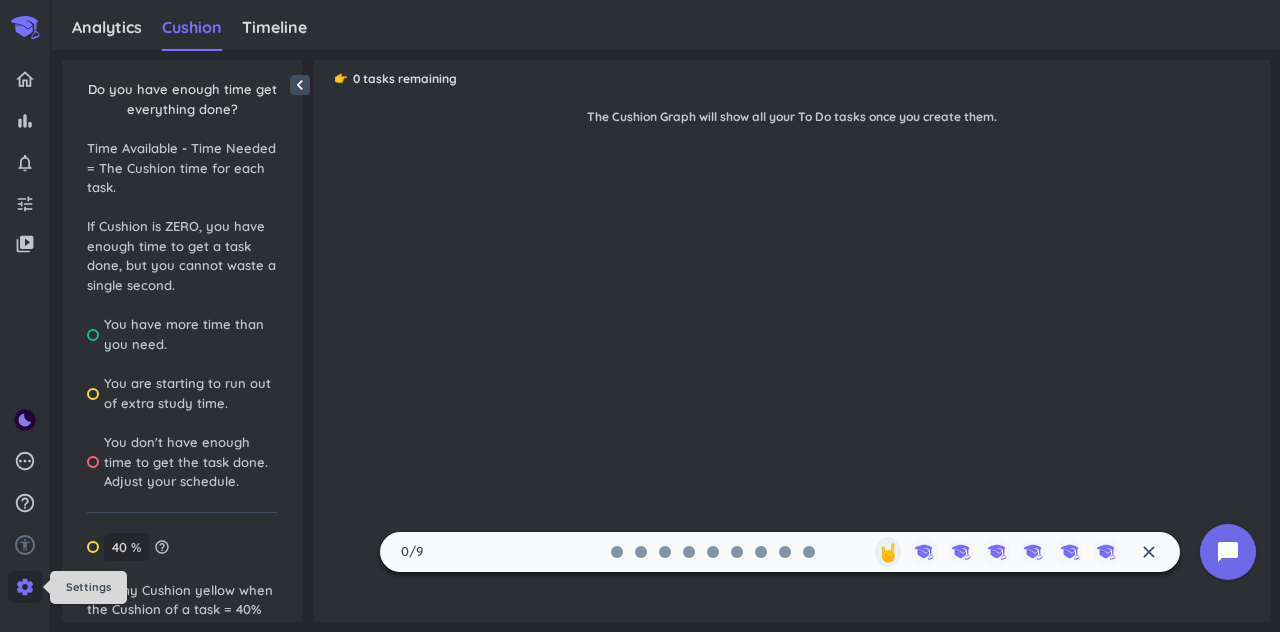 click on "settings" at bounding box center (25, 587) 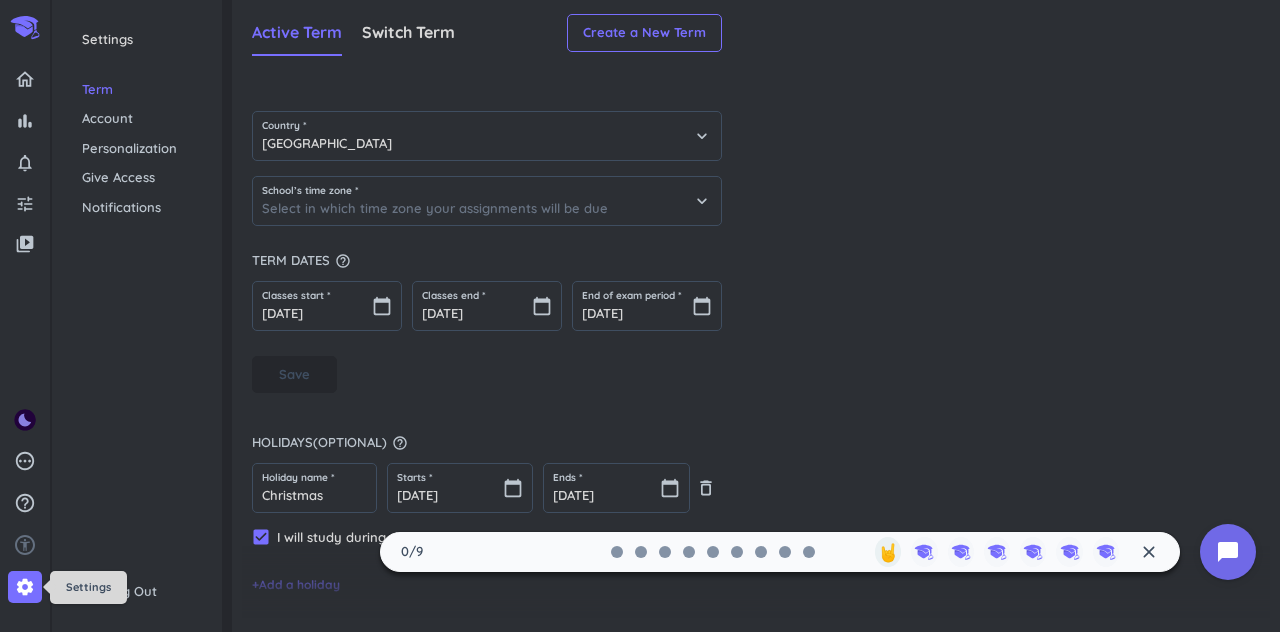 type on "(GMT-05:00) Central Time" 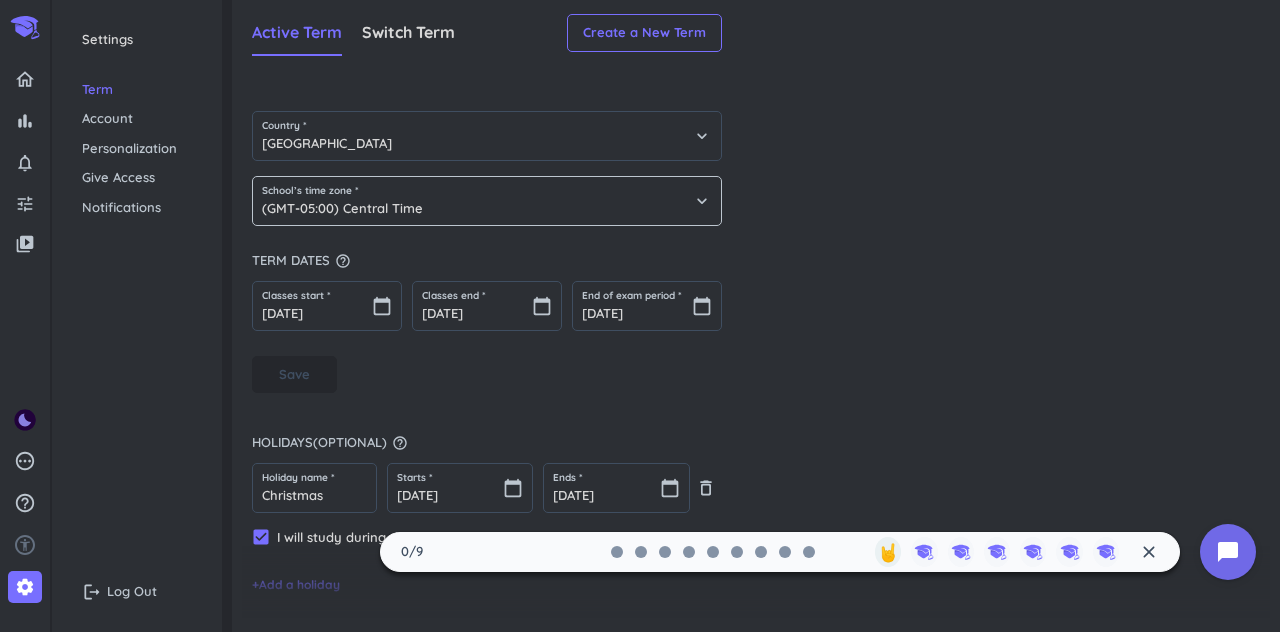 scroll, scrollTop: 0, scrollLeft: 0, axis: both 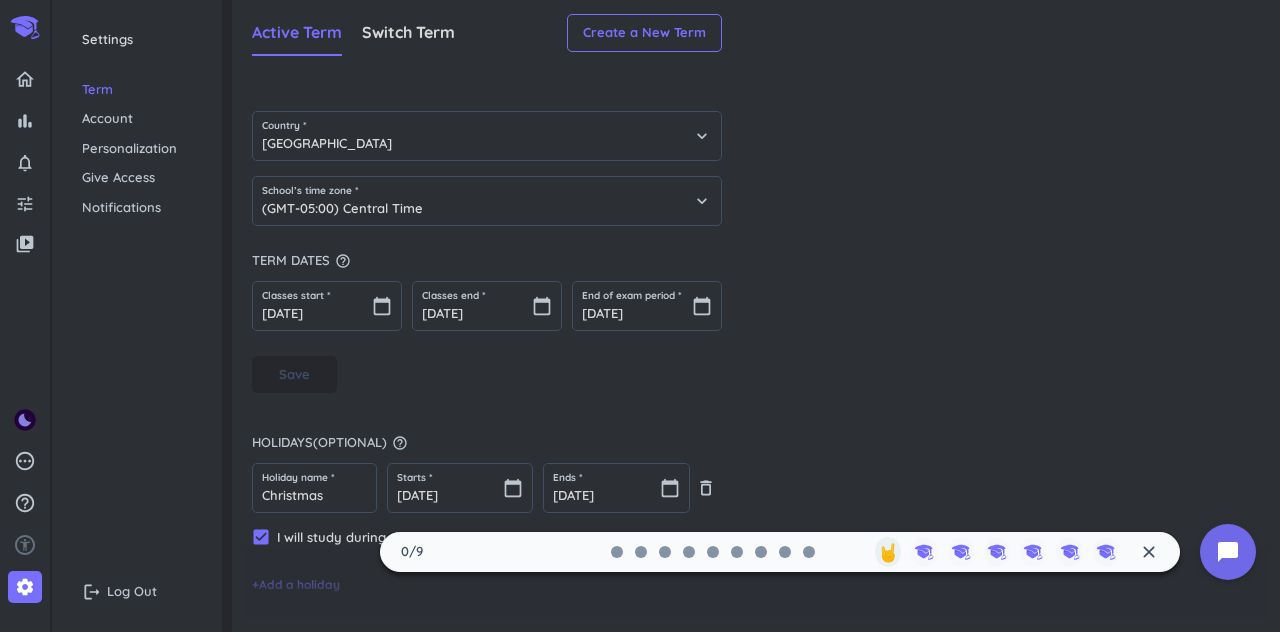 click on "Account" at bounding box center (137, 119) 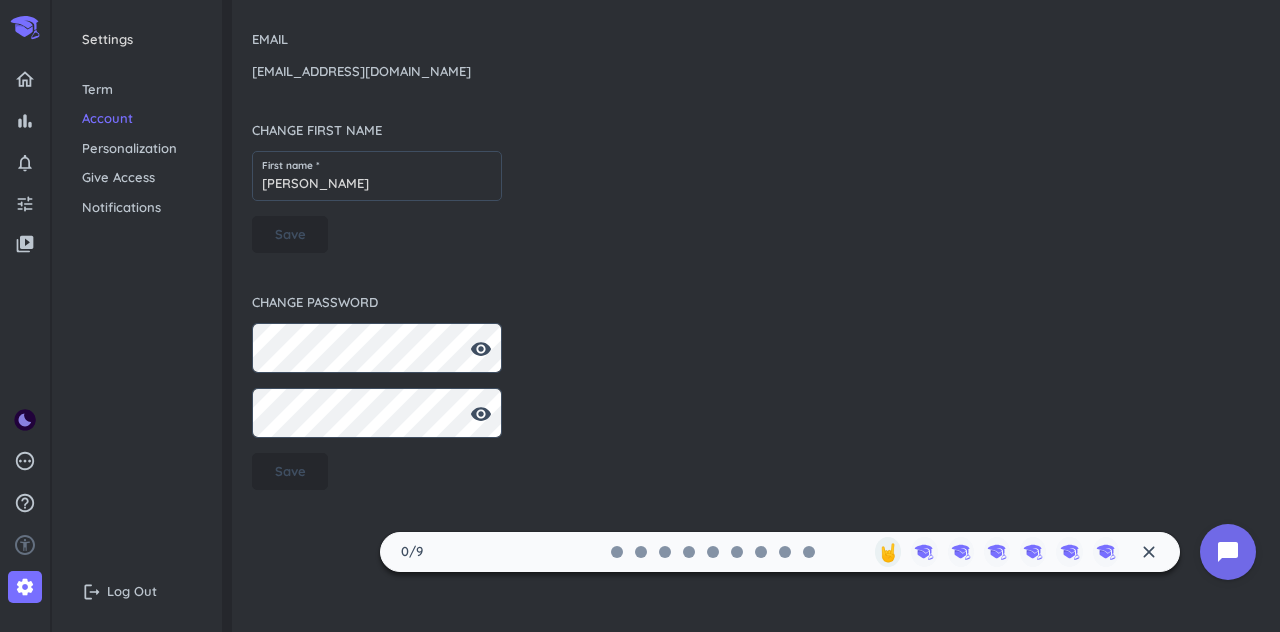click on "Personalization" at bounding box center (137, 149) 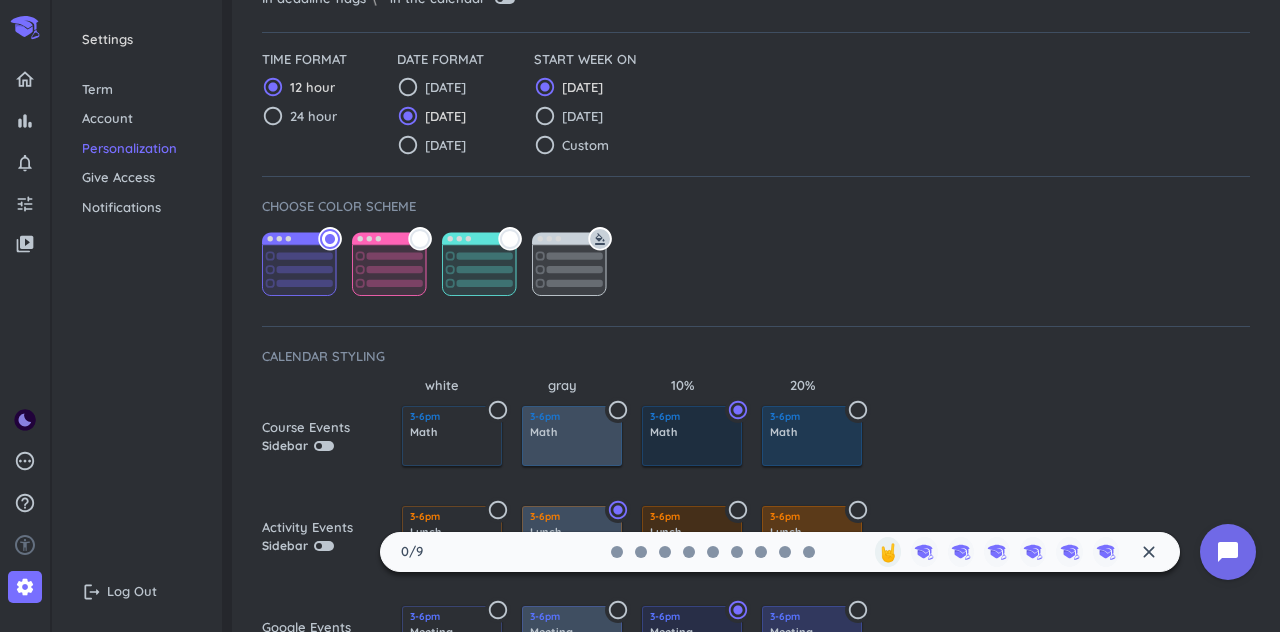 scroll, scrollTop: 434, scrollLeft: 0, axis: vertical 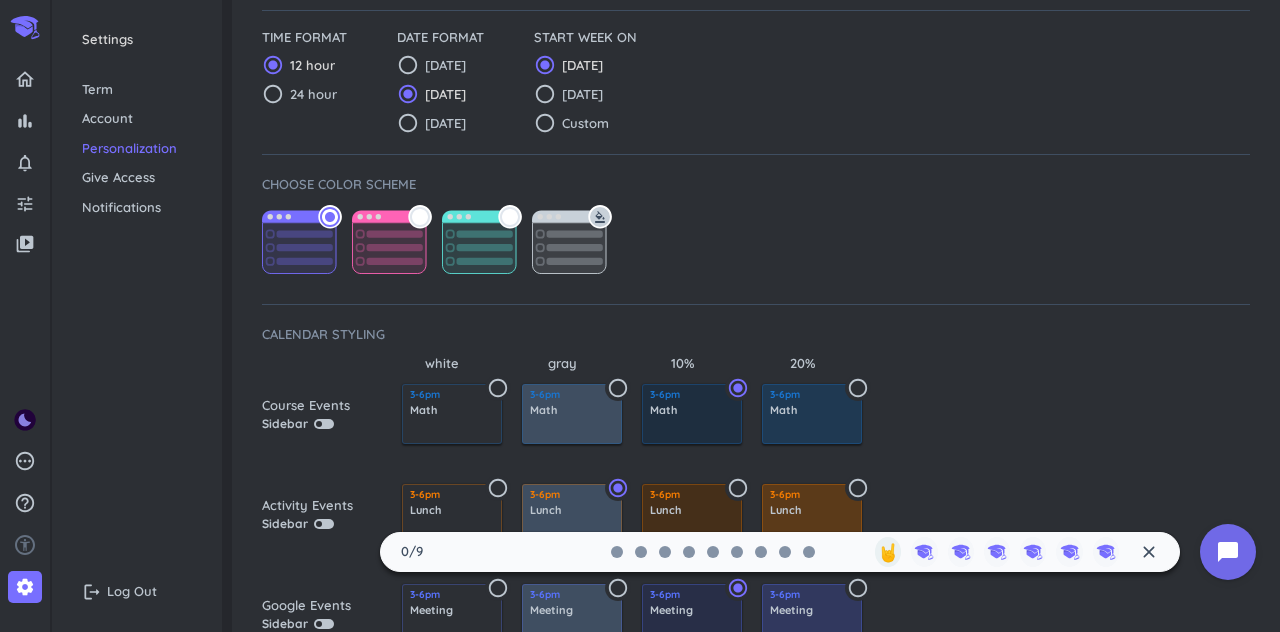 click 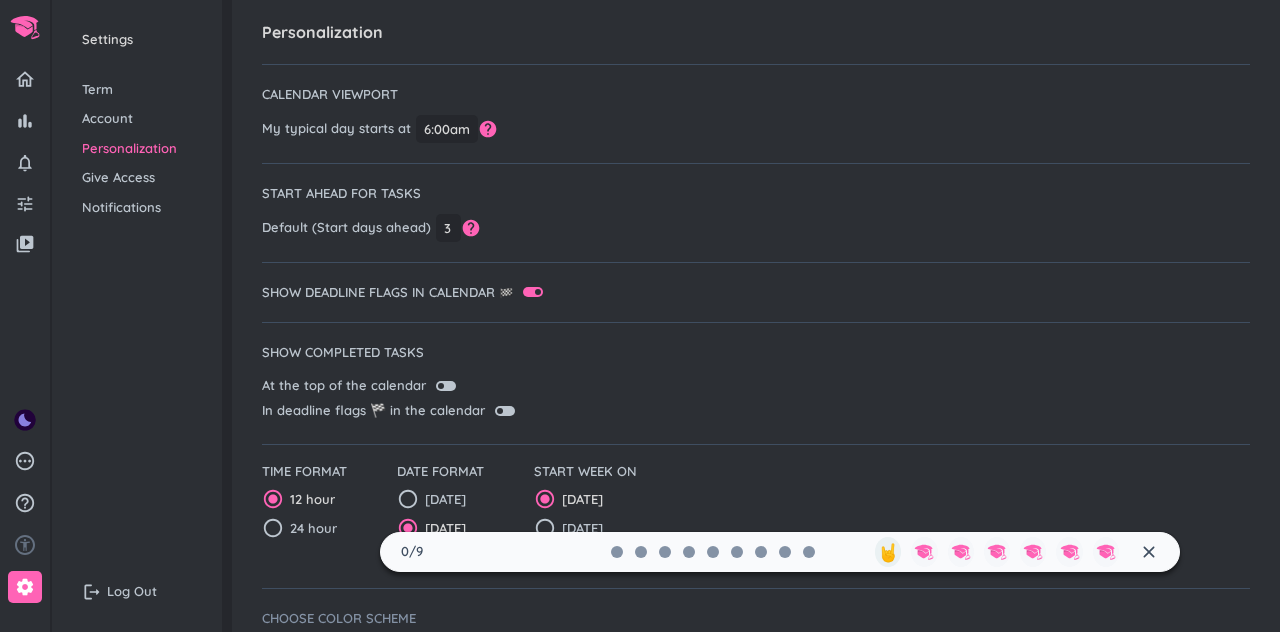 scroll, scrollTop: 0, scrollLeft: 0, axis: both 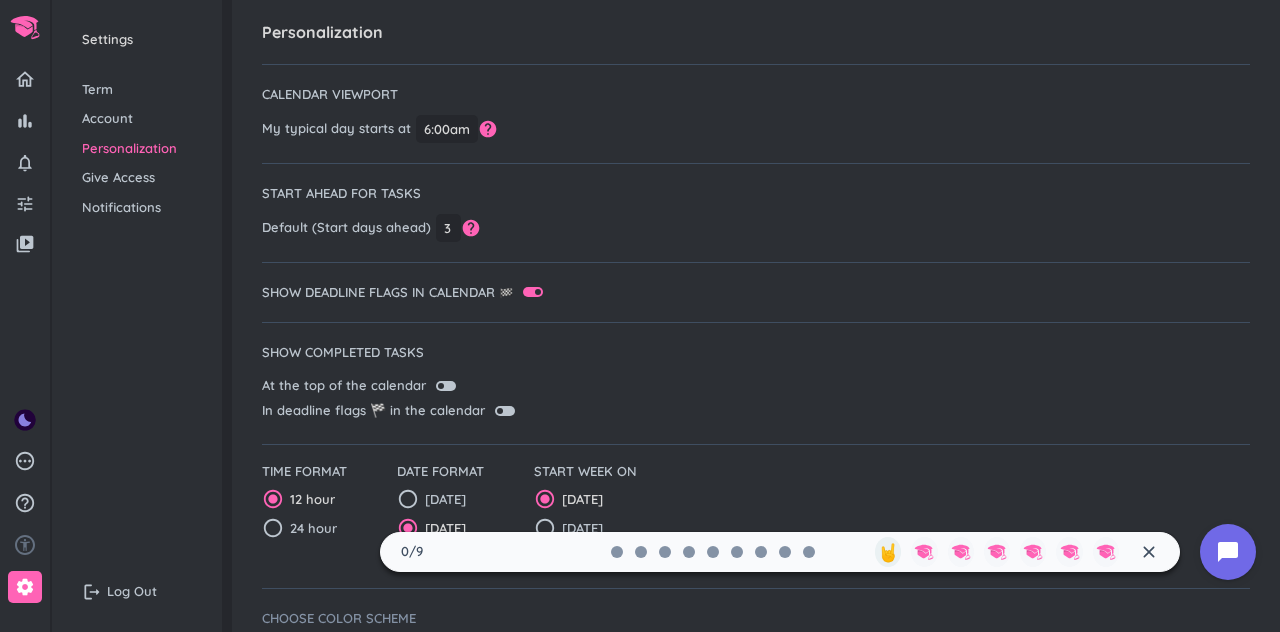 click on "Give Access" at bounding box center (137, 178) 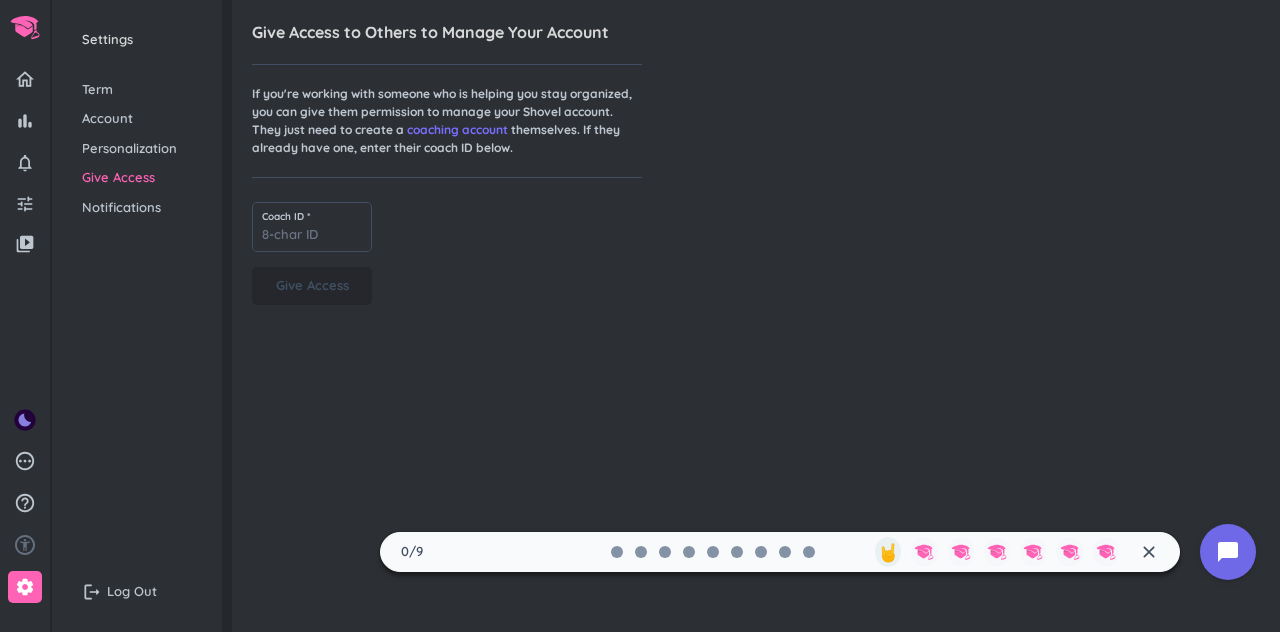 click on "Settings Term Account Personalization Give Access Notifications" at bounding box center [137, 123] 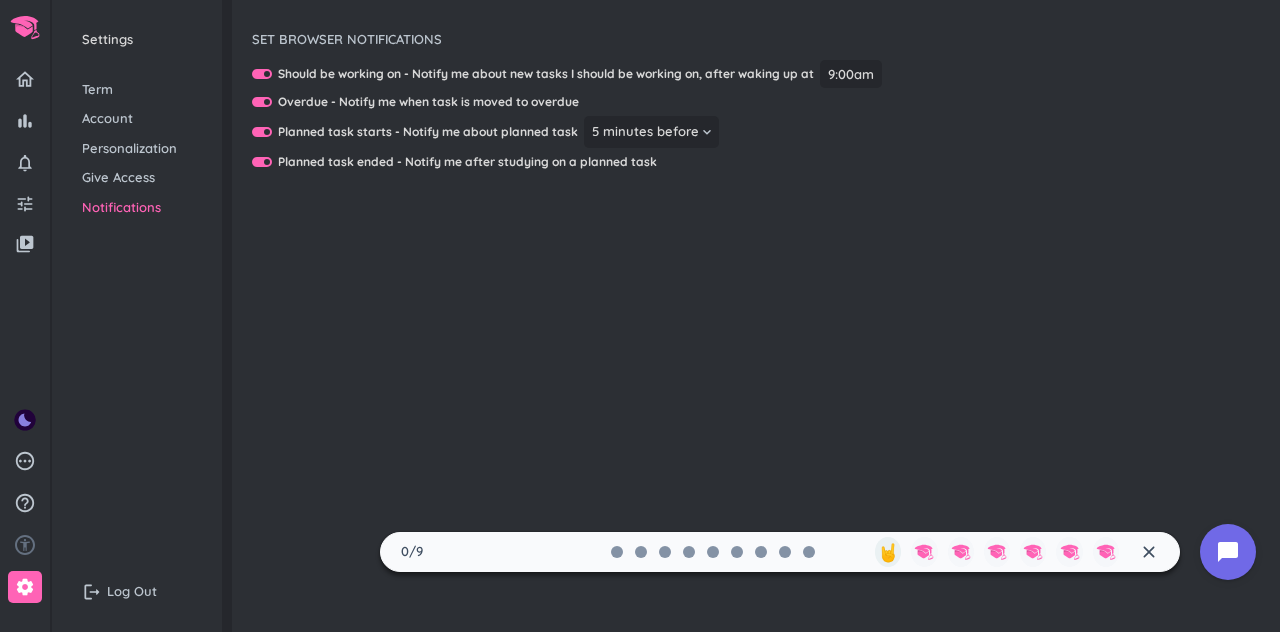 click on "Account" at bounding box center [137, 119] 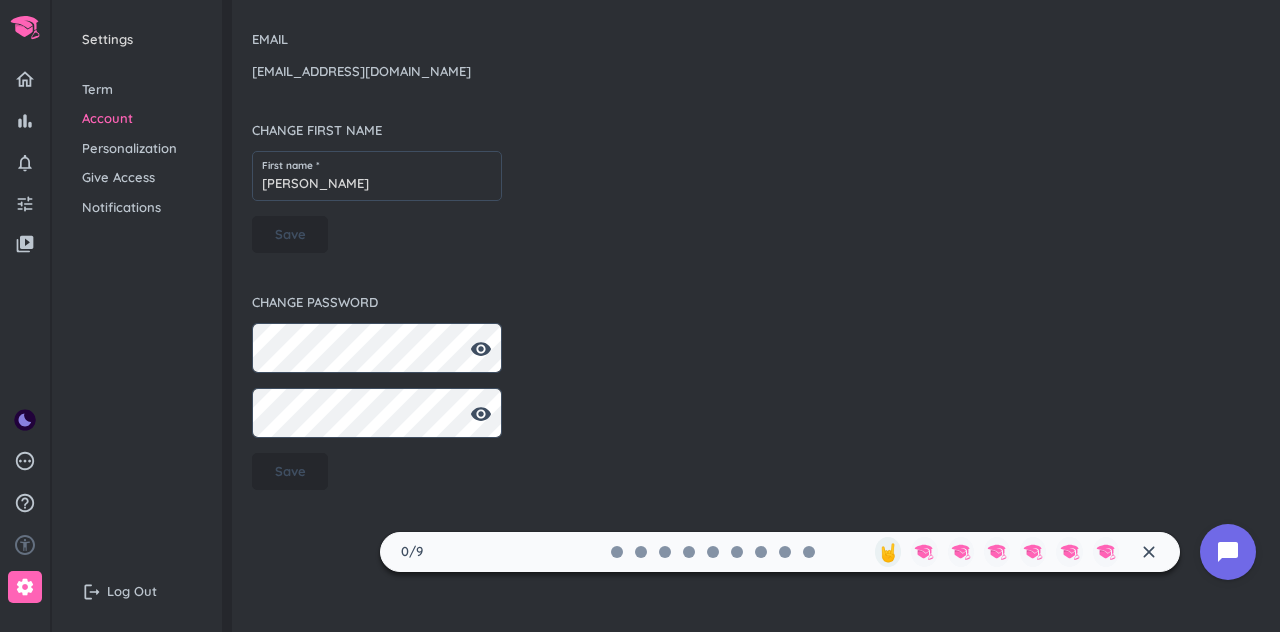 click on "Term" at bounding box center [137, 90] 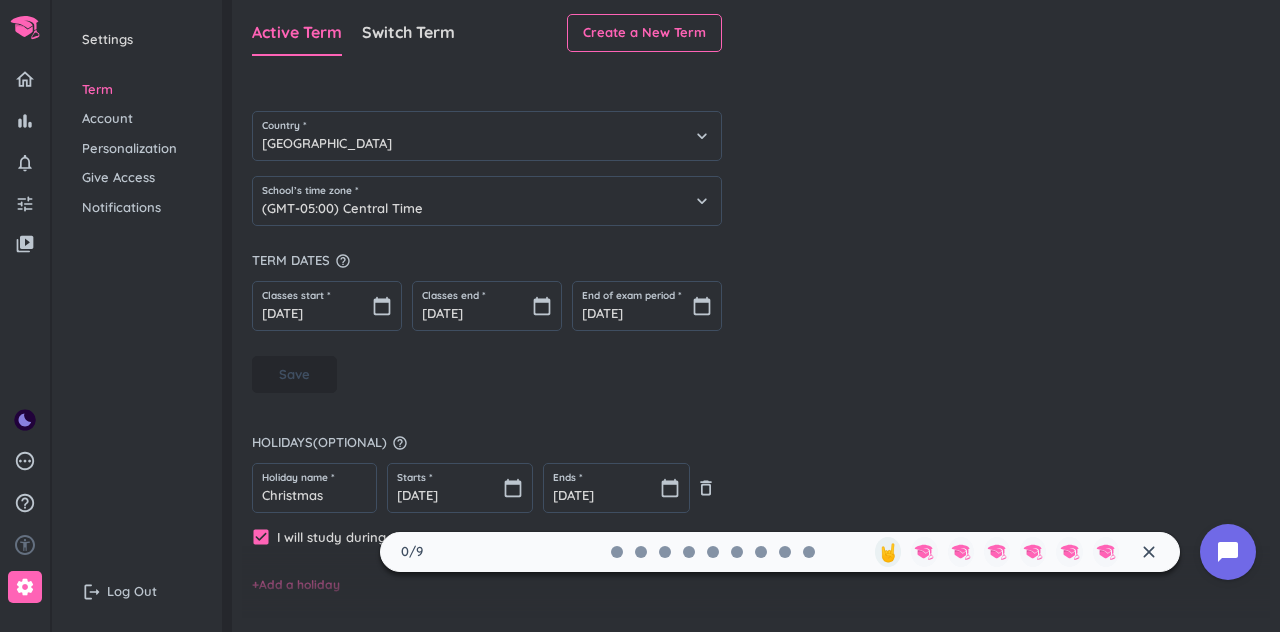 scroll, scrollTop: 0, scrollLeft: 0, axis: both 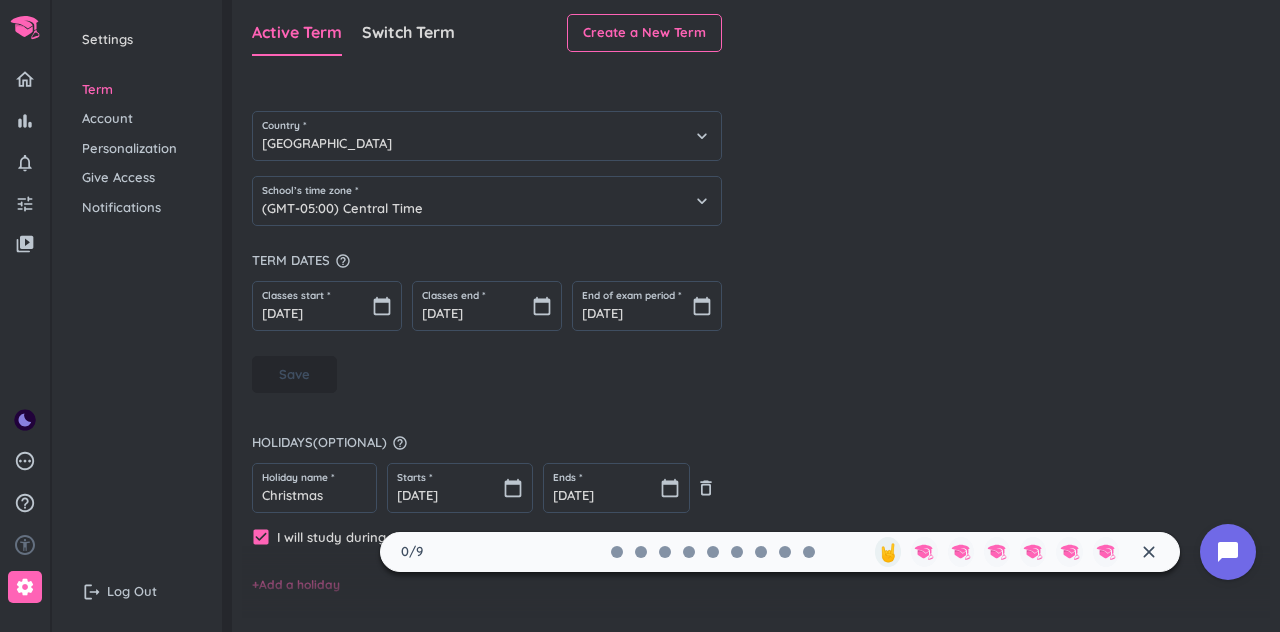 click on "Active Term Switch Term Create a New Term Country * United States keyboard_arrow_down School’s time zone * (GMT-05:00) Central Time keyboard_arrow_down Term dates help_outline Classes start * Jun 30 2025 calendar_today Classes end * Dec 31 2025 calendar_today End of exam period * Jan 4 2026 calendar_today Save Holidays  ( optional ) help_outline Holiday name * Christmas Starts * Dec 22 2025 calendar_today Ends * Jan 3 2026 calendar_today delete_outline check_box I will study during this holiday. +  Add a holiday Save" at bounding box center (756, 316) 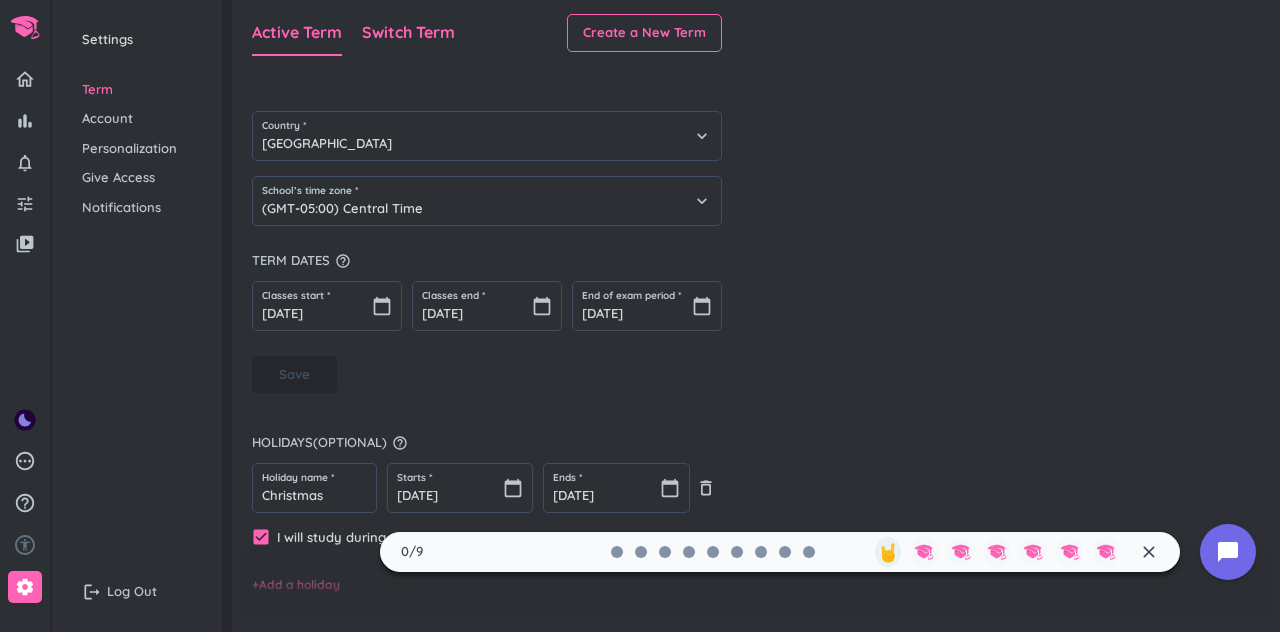 click on "Switch Term" at bounding box center (408, 32) 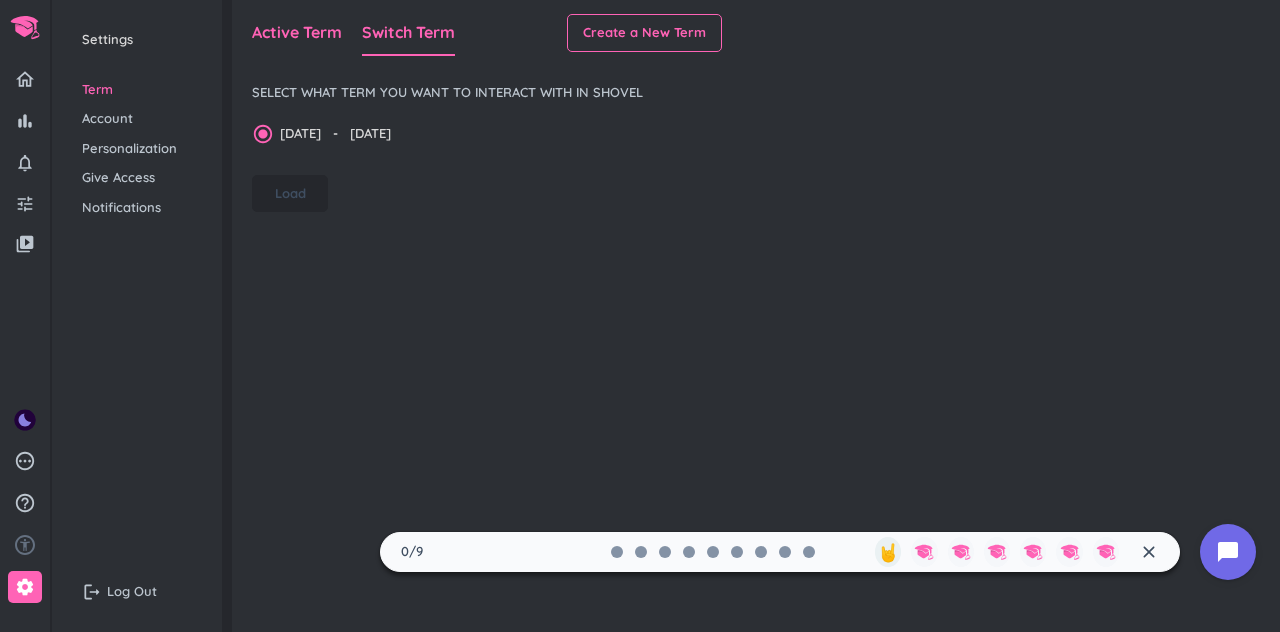click on "Active Term" at bounding box center (297, 33) 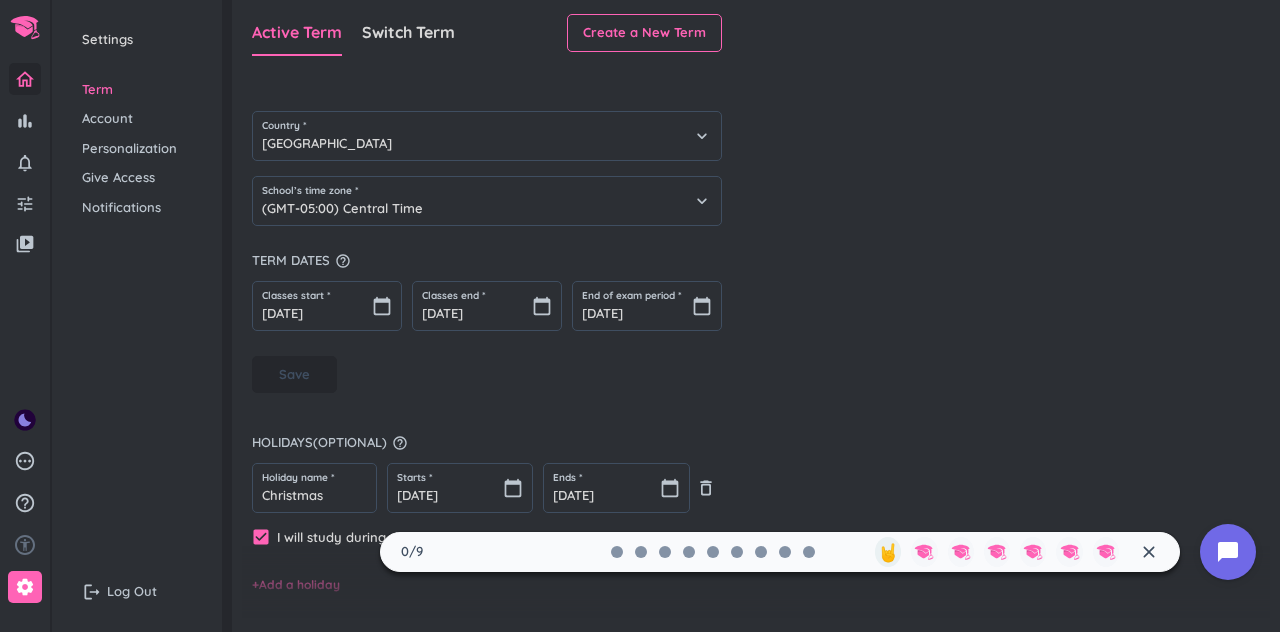 click 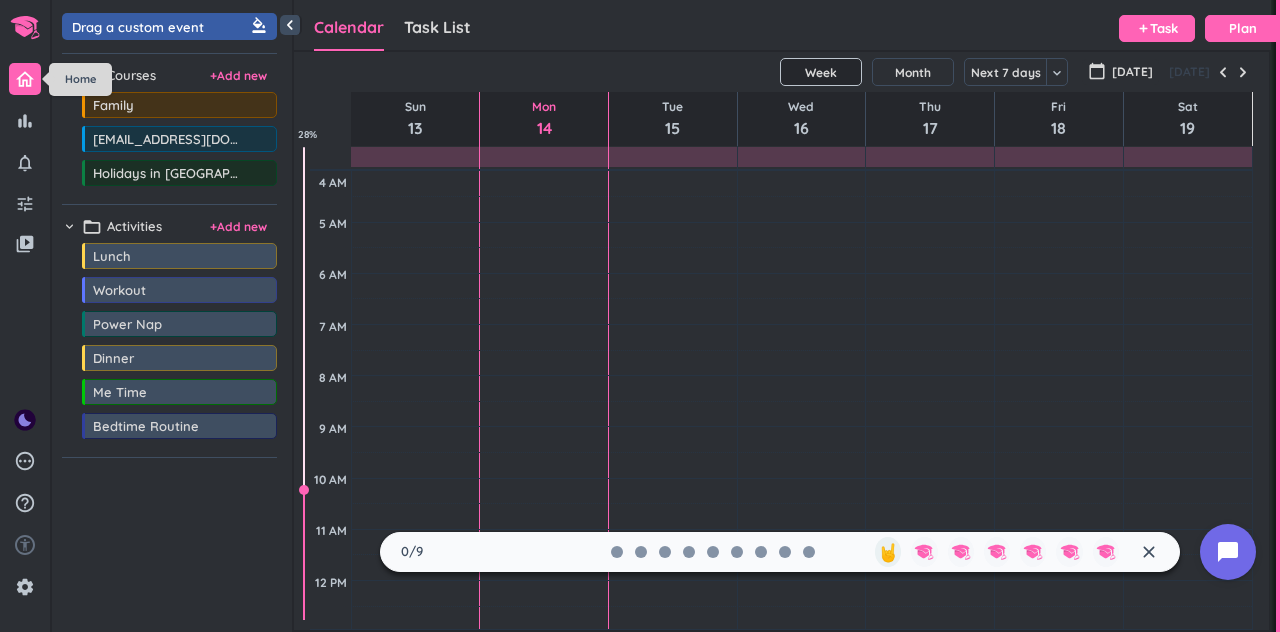 scroll, scrollTop: 1, scrollLeft: 1, axis: both 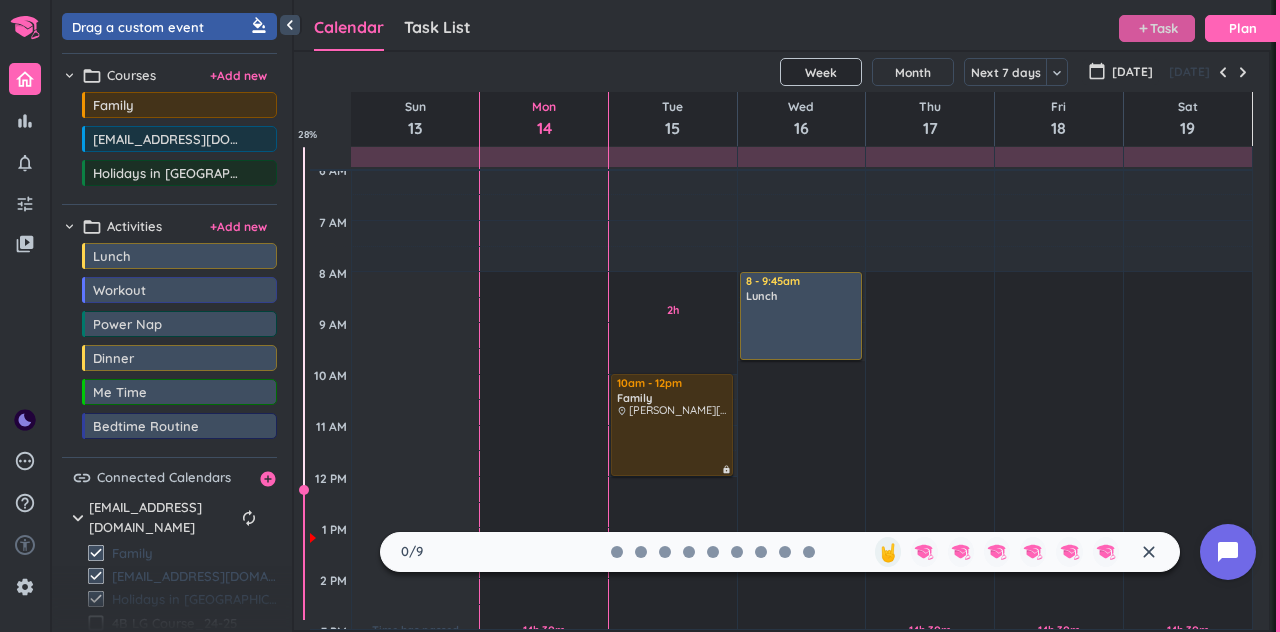 click on "add Task" at bounding box center (1157, 28) 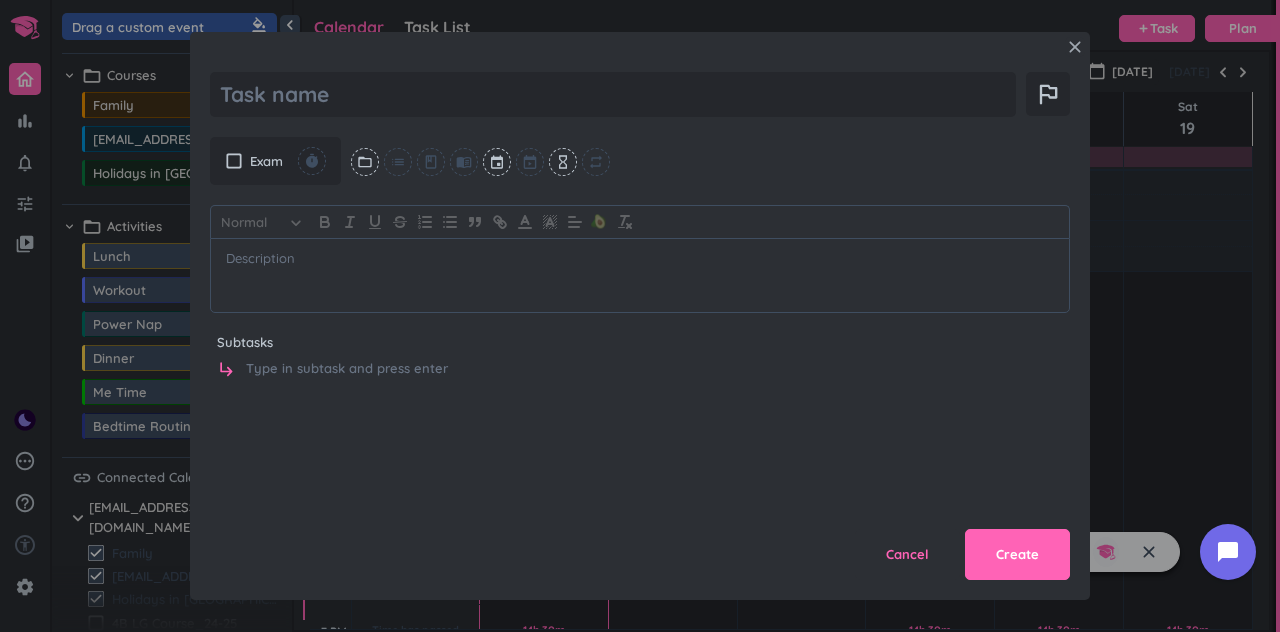 click on "close" at bounding box center (1075, 47) 